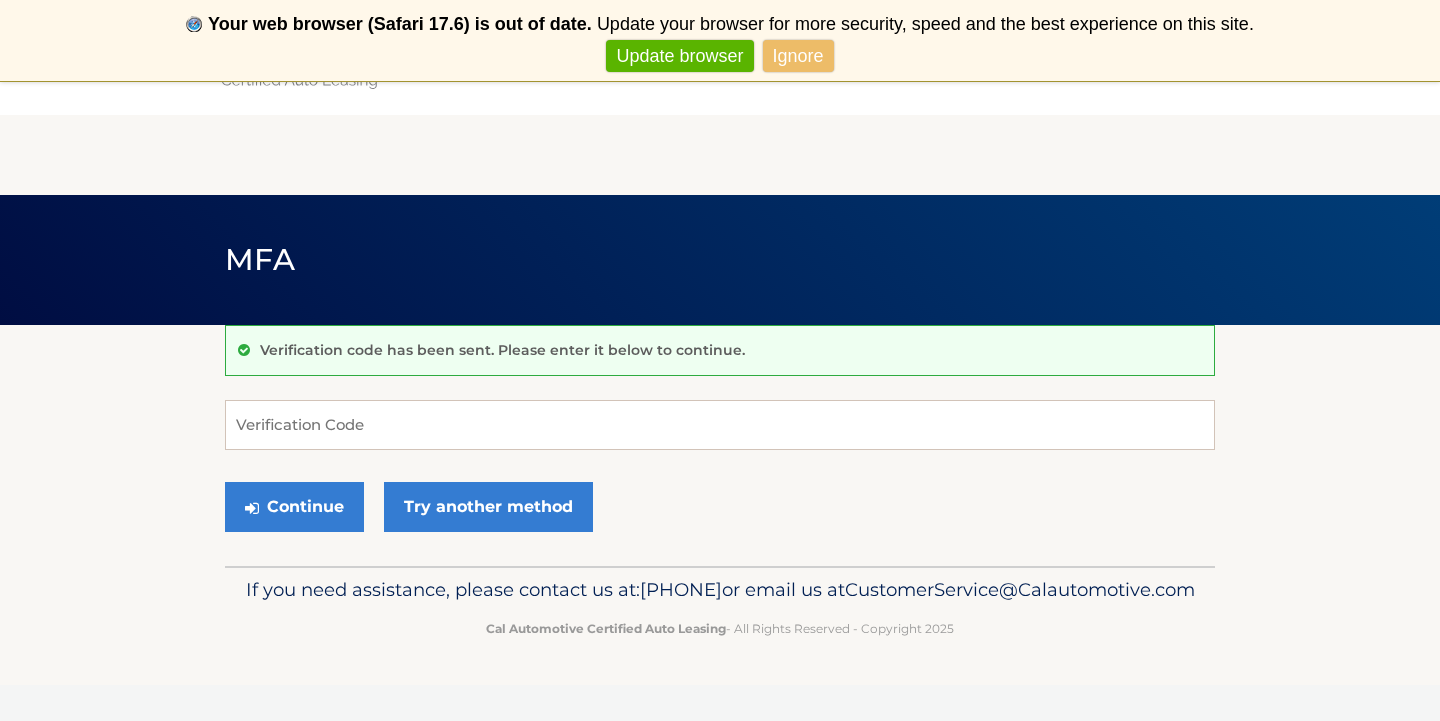 scroll, scrollTop: 0, scrollLeft: 0, axis: both 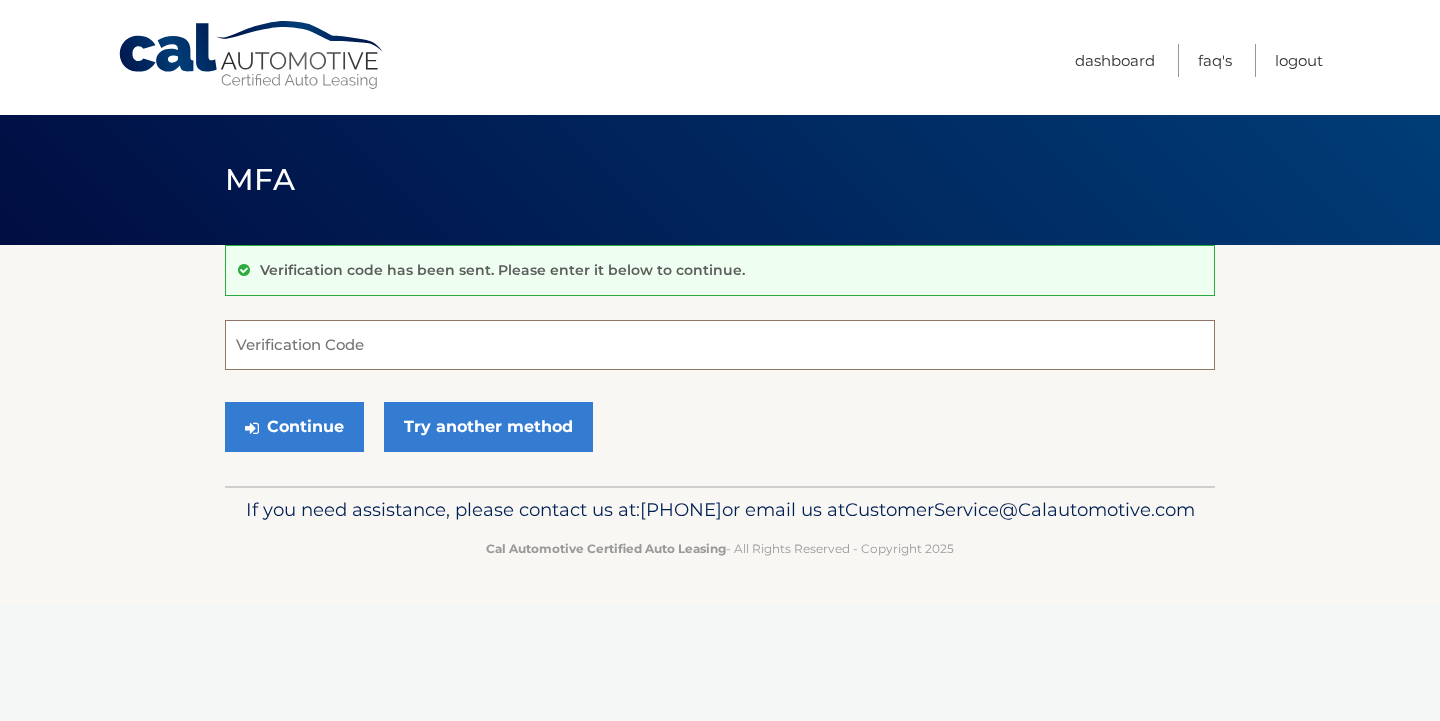 click on "Verification Code" at bounding box center (720, 345) 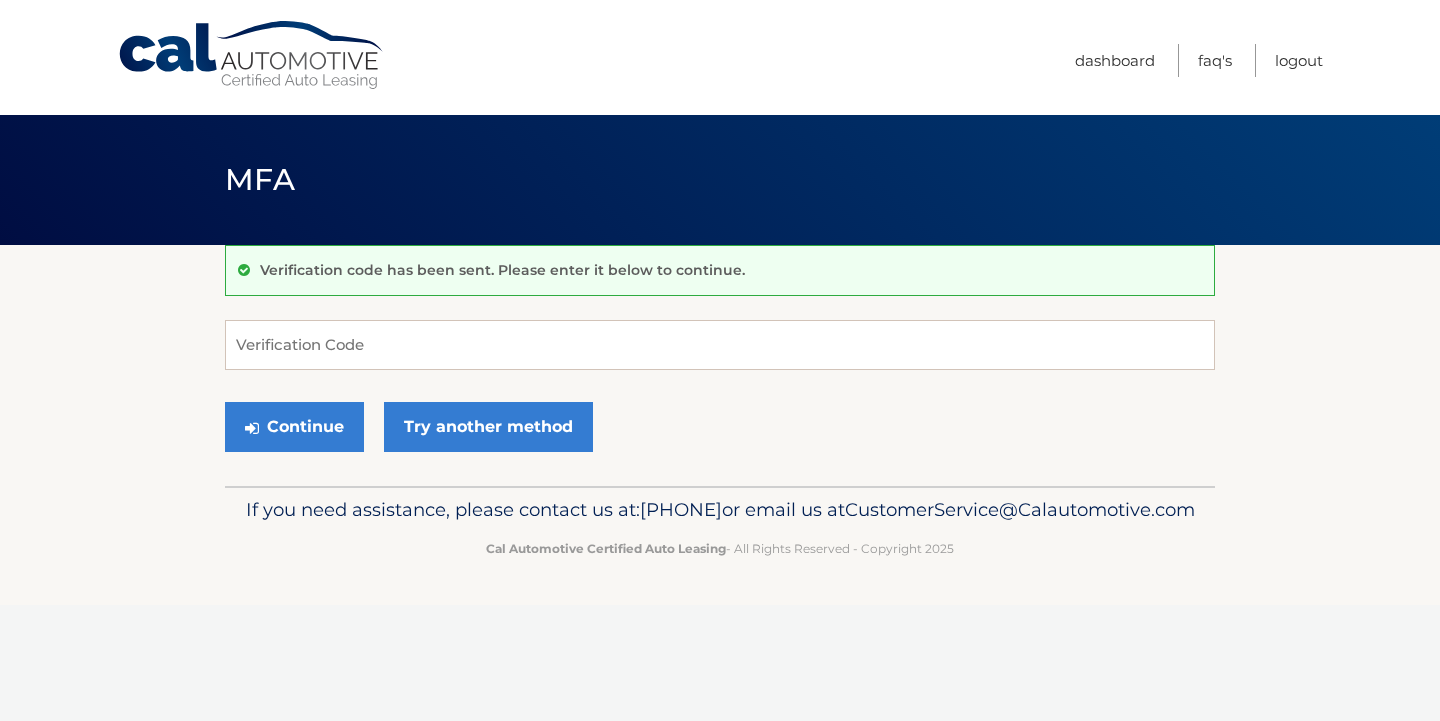 click on "Verification code has been sent. Please enter it below to continue." at bounding box center (502, 270) 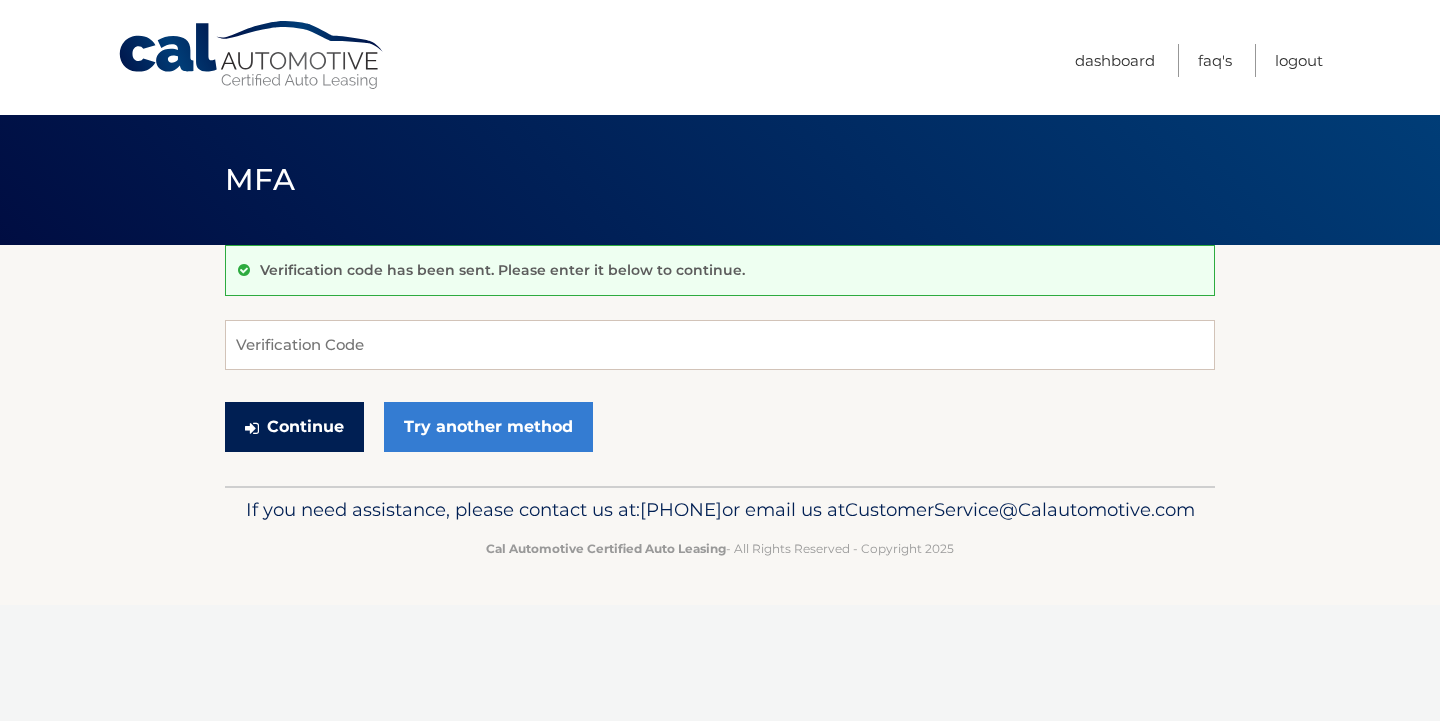 scroll, scrollTop: 0, scrollLeft: 0, axis: both 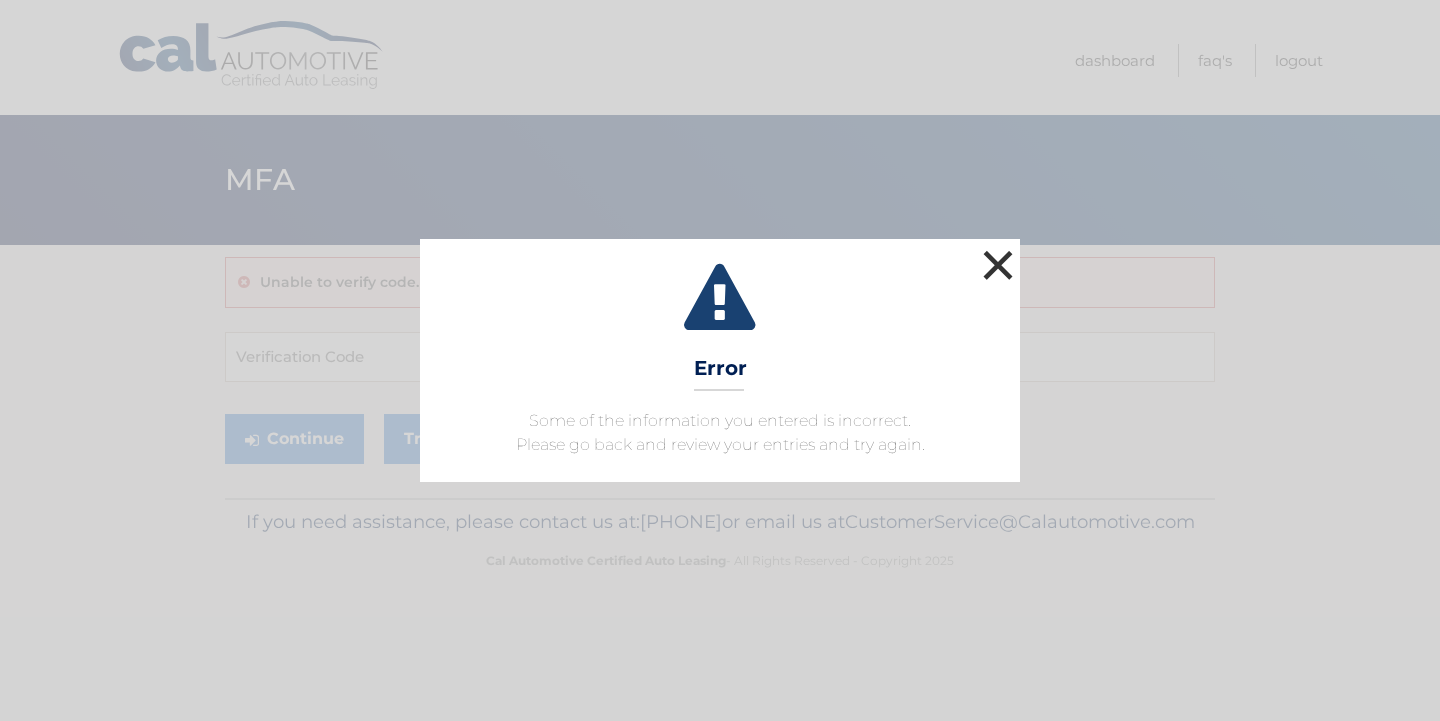 click on "×" at bounding box center (998, 265) 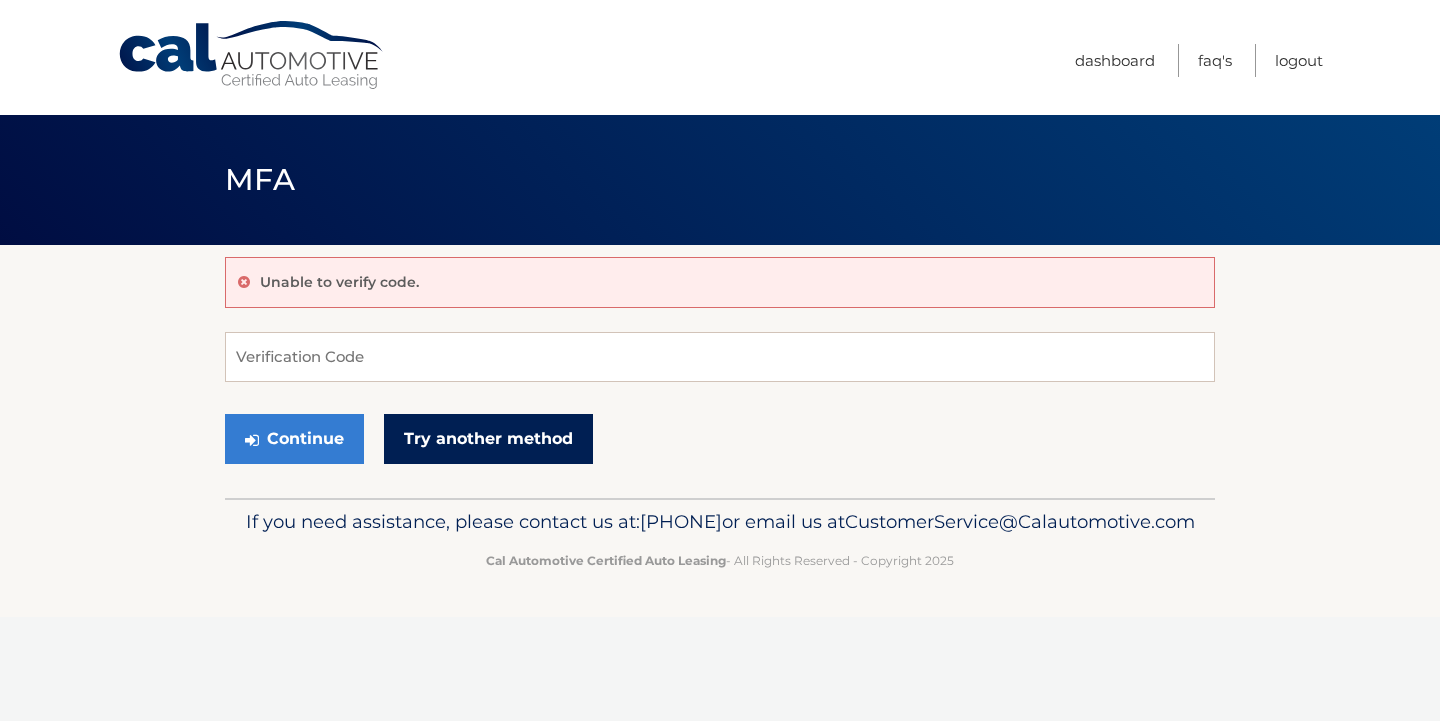 click on "Try another method" at bounding box center (488, 439) 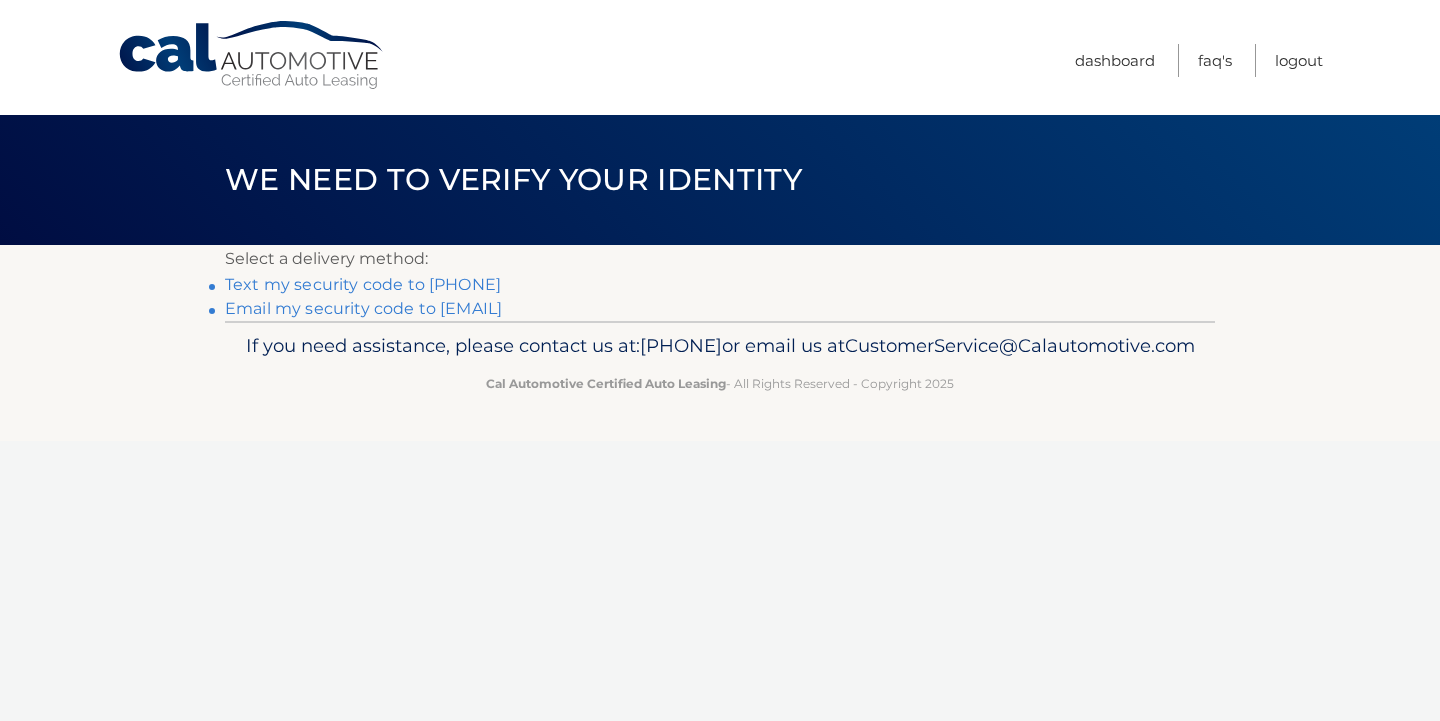 scroll, scrollTop: 0, scrollLeft: 0, axis: both 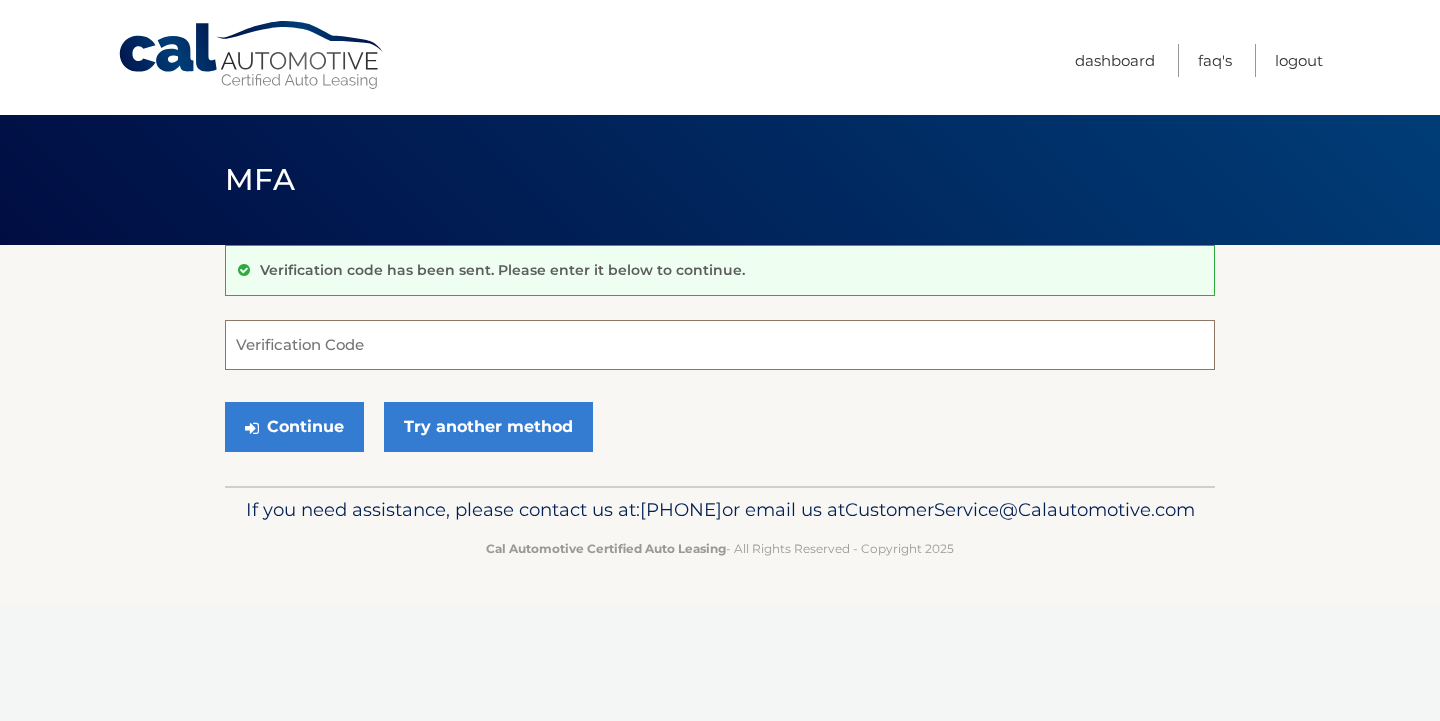 click on "Verification Code" at bounding box center (720, 345) 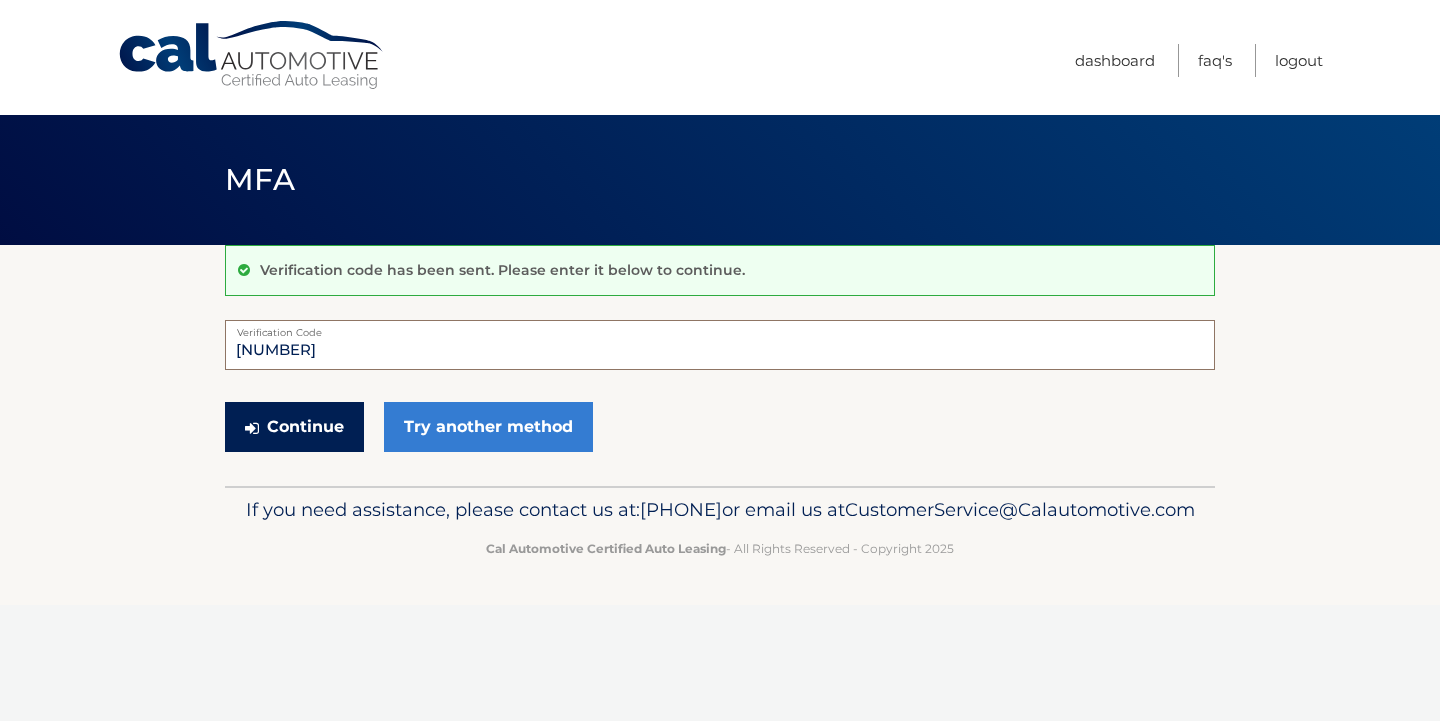 type on "042301" 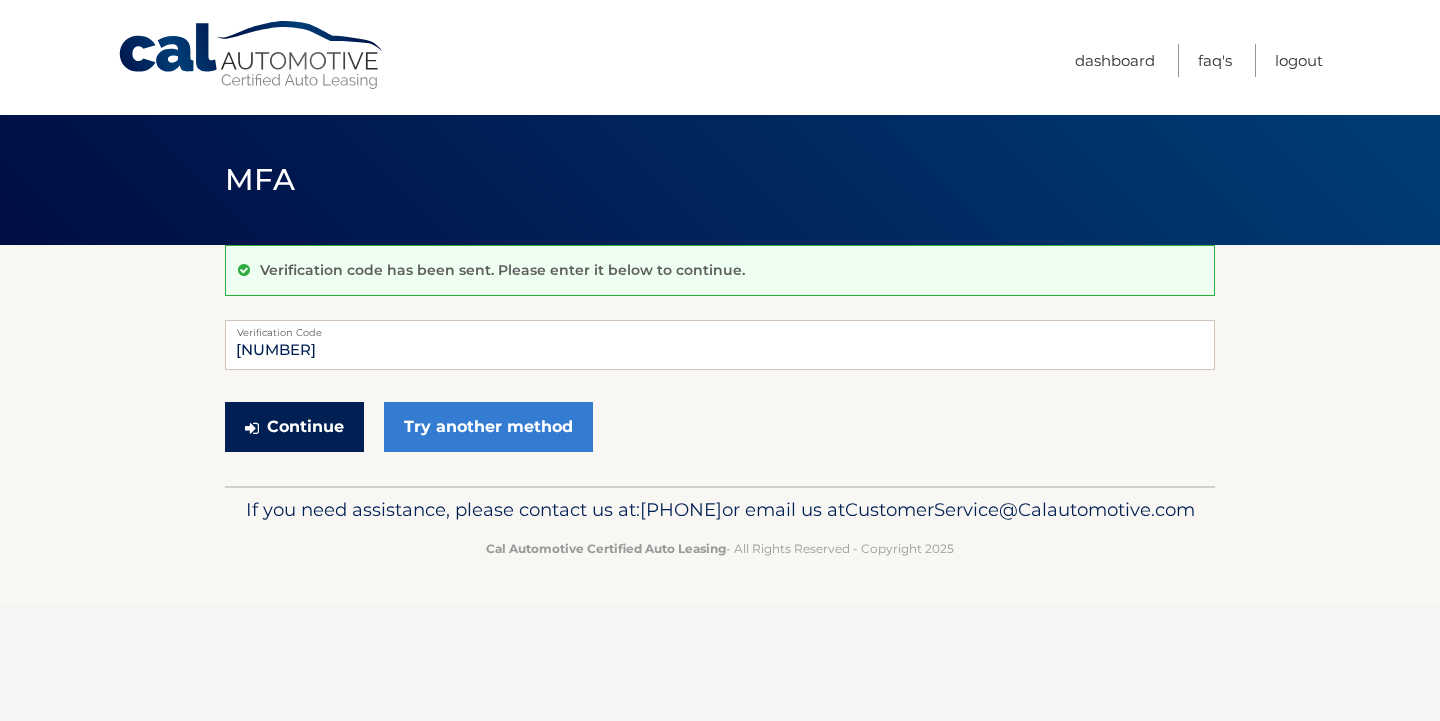 click on "Continue" at bounding box center (294, 427) 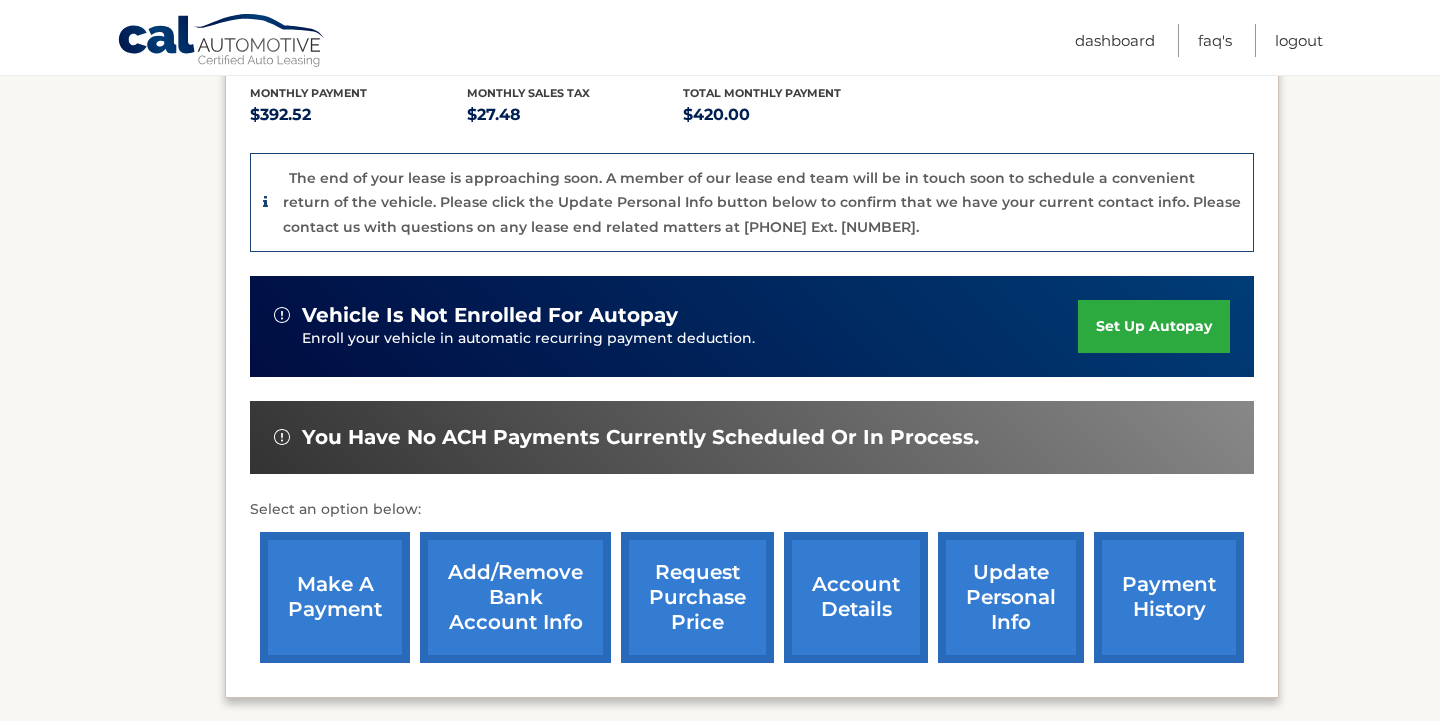 scroll, scrollTop: 427, scrollLeft: 0, axis: vertical 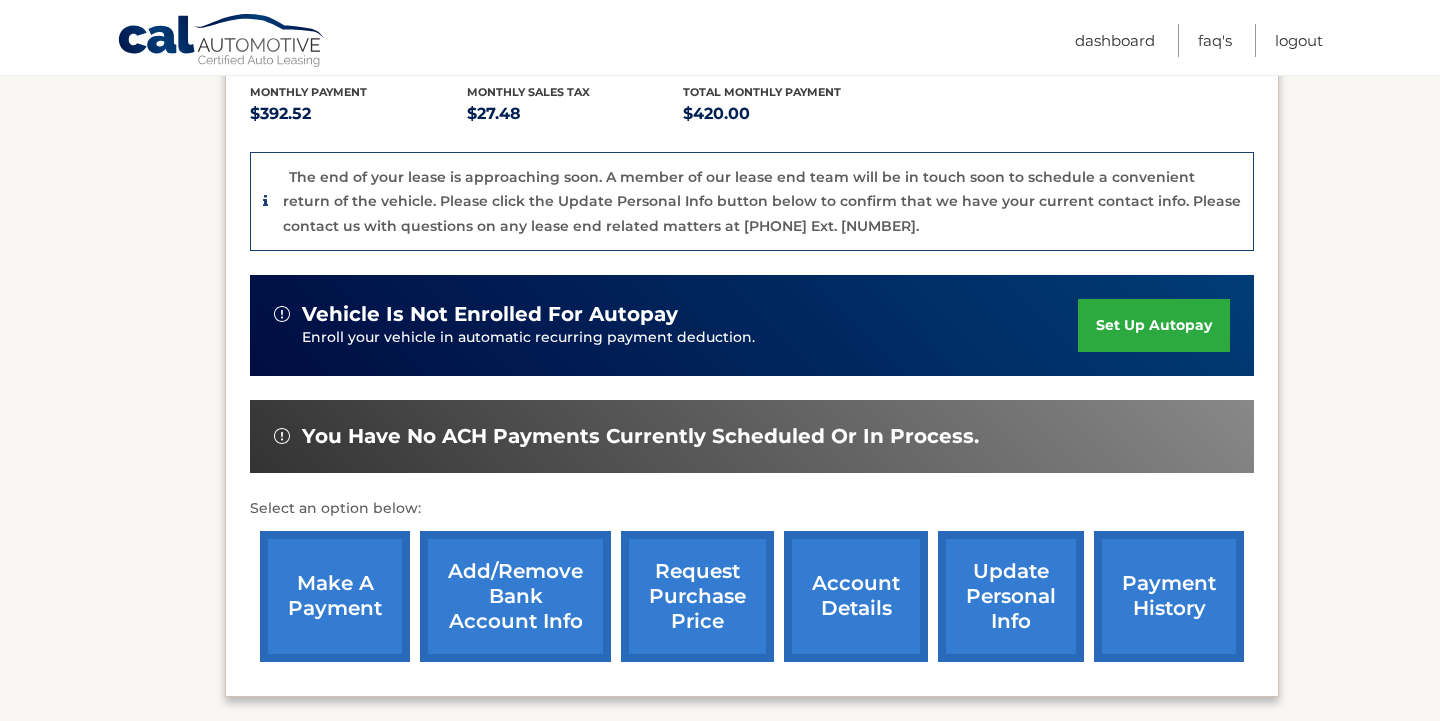 click on "make a payment" at bounding box center (335, 596) 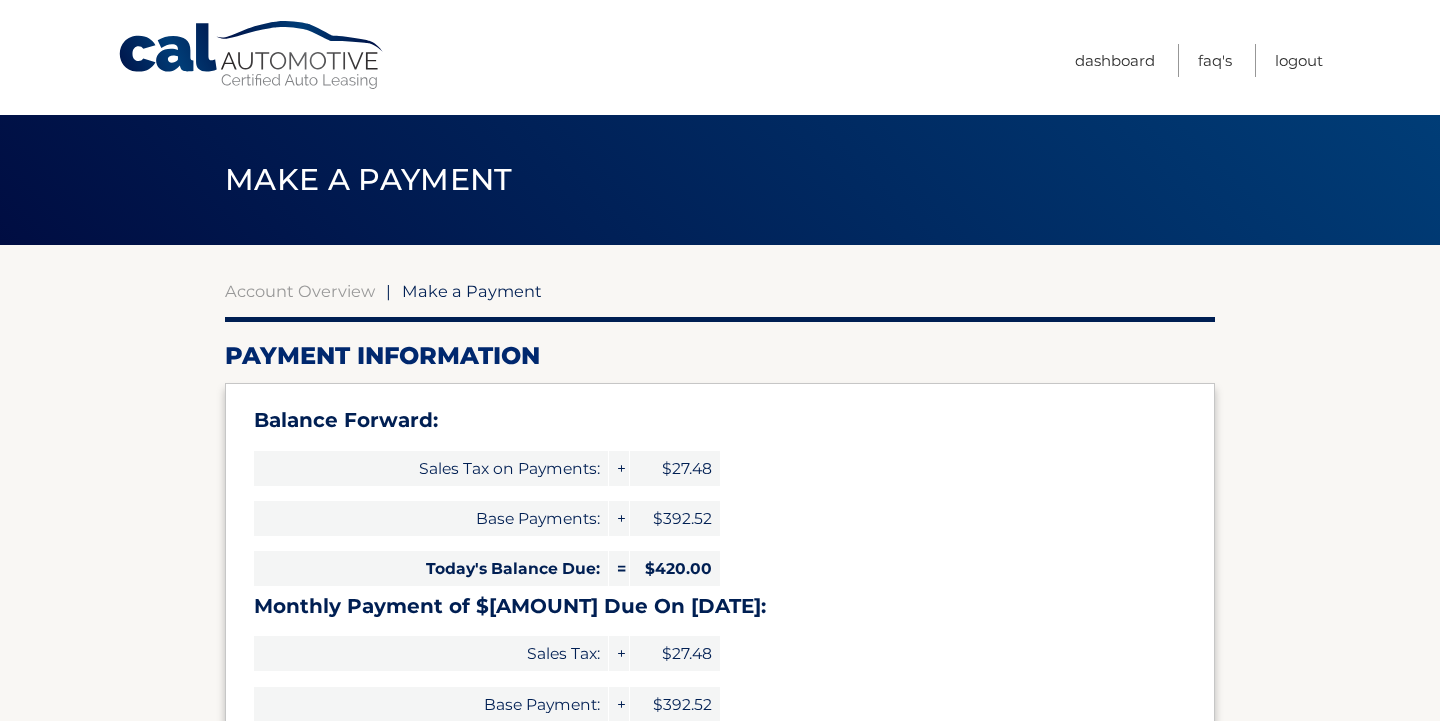 select on "[UUID]" 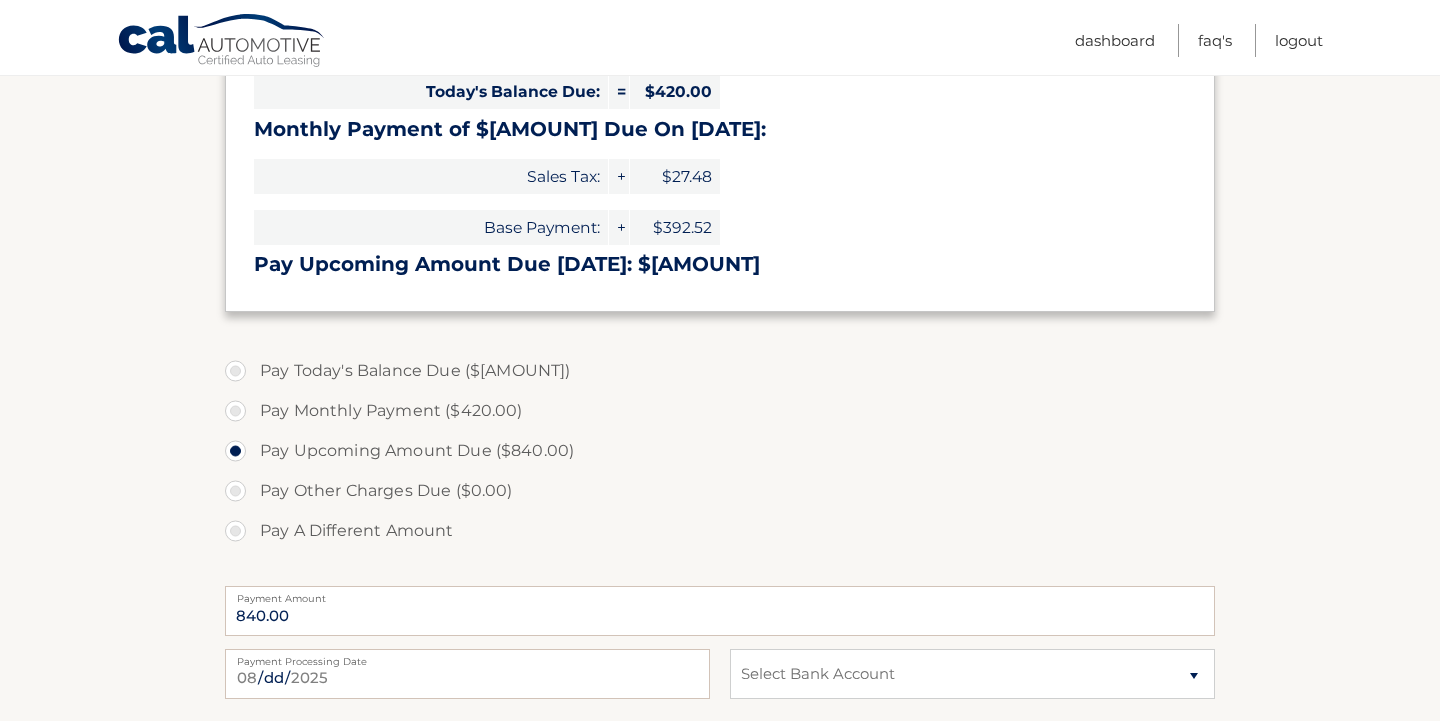 scroll, scrollTop: 475, scrollLeft: 0, axis: vertical 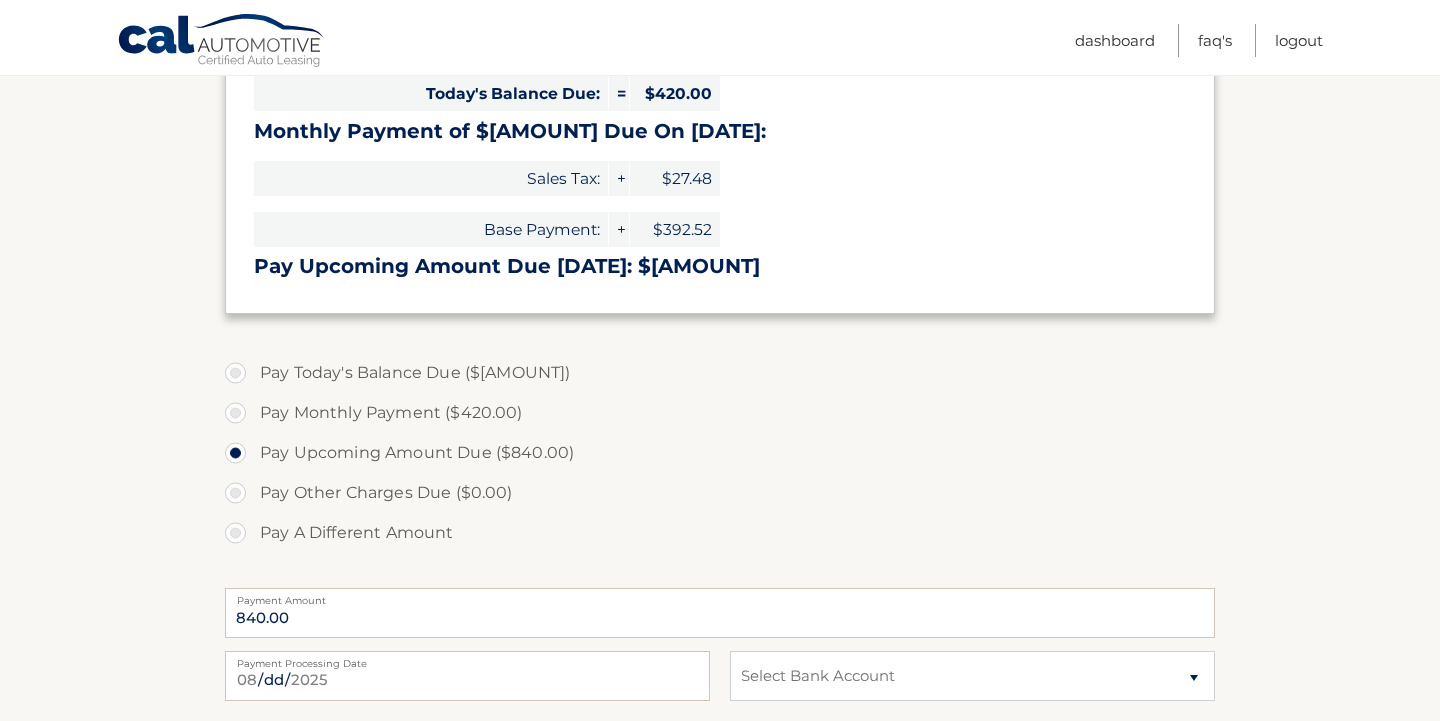 click on "Pay Today's Balance Due ($420.00)" at bounding box center [720, 373] 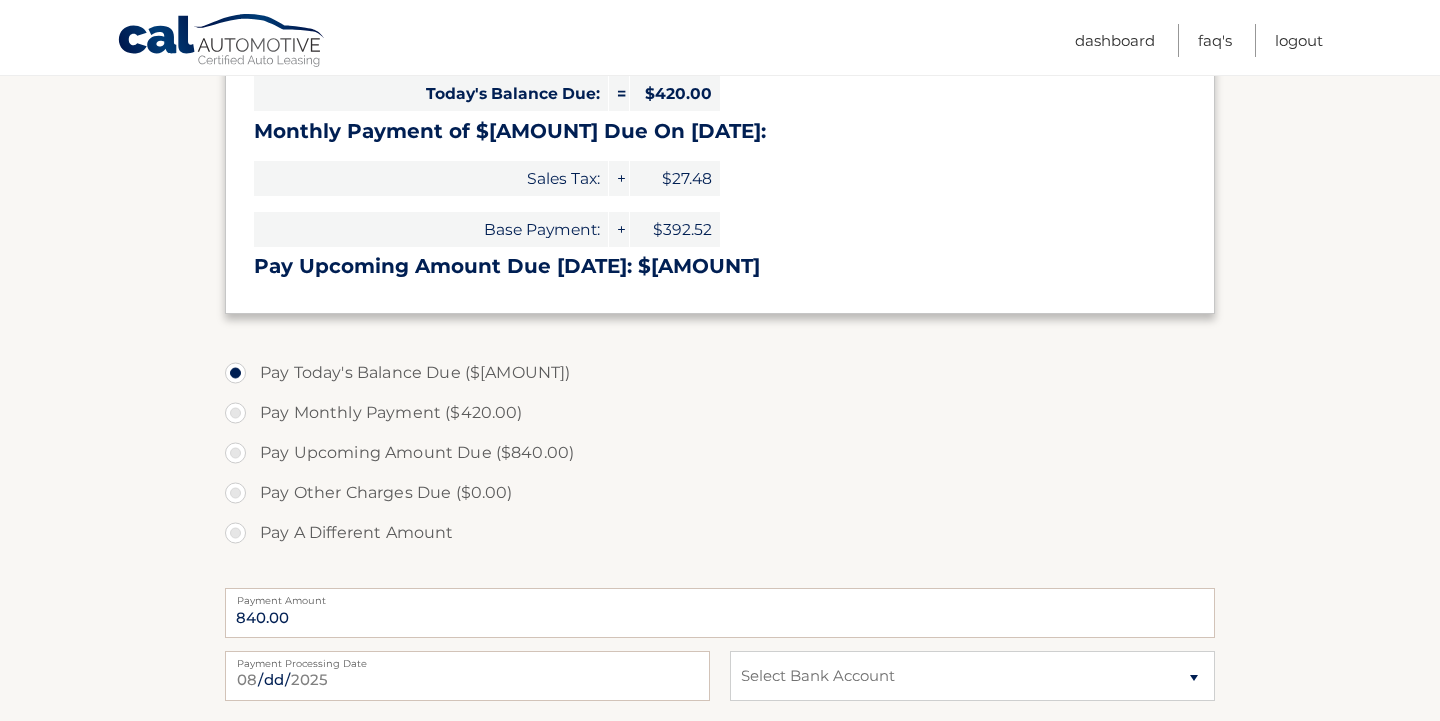 type on "420.00" 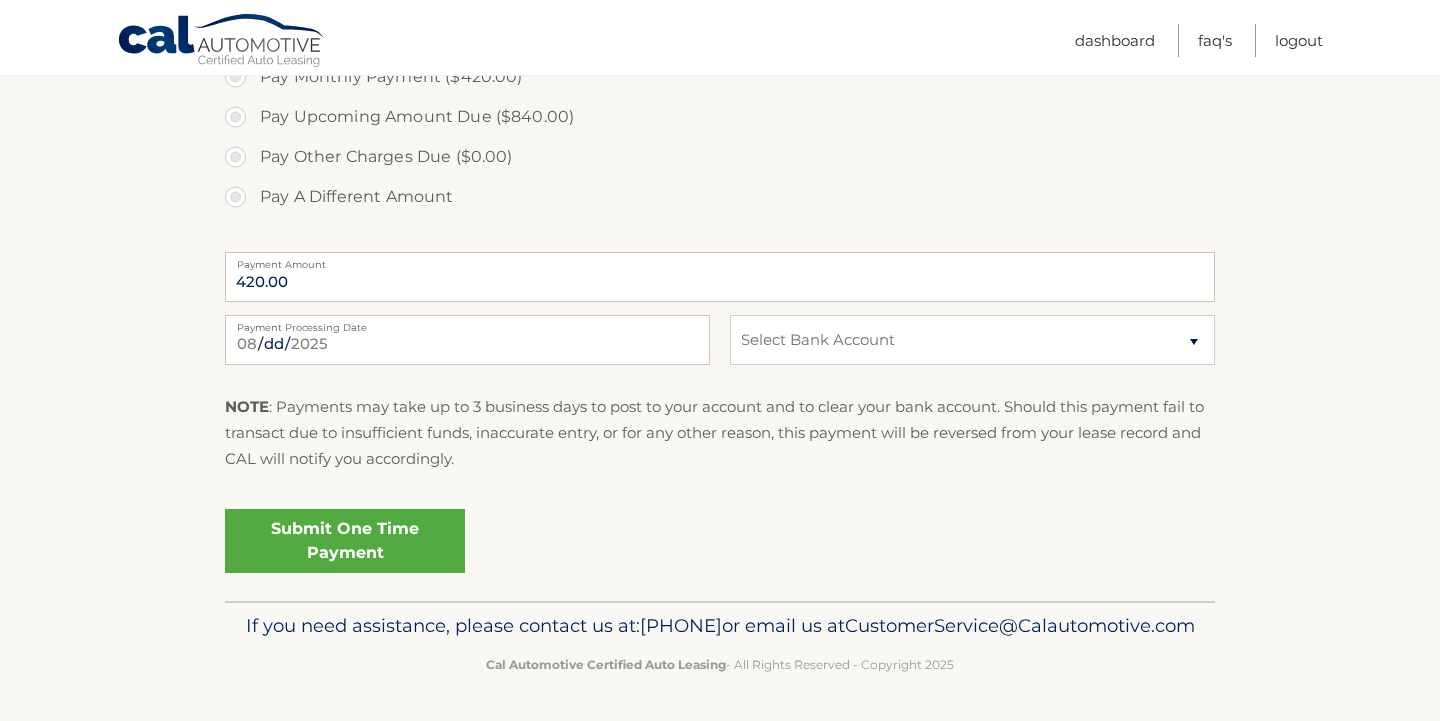 scroll, scrollTop: 830, scrollLeft: 0, axis: vertical 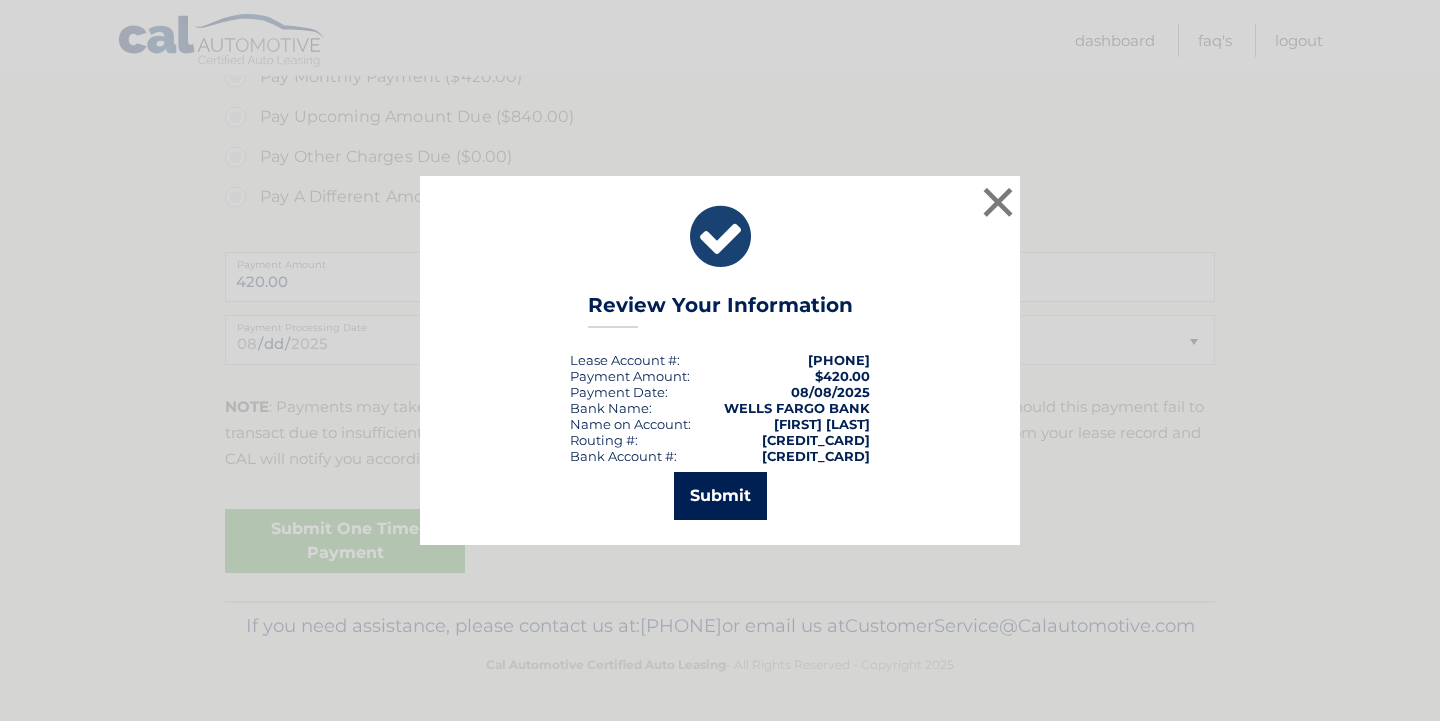 click on "Submit" at bounding box center (720, 496) 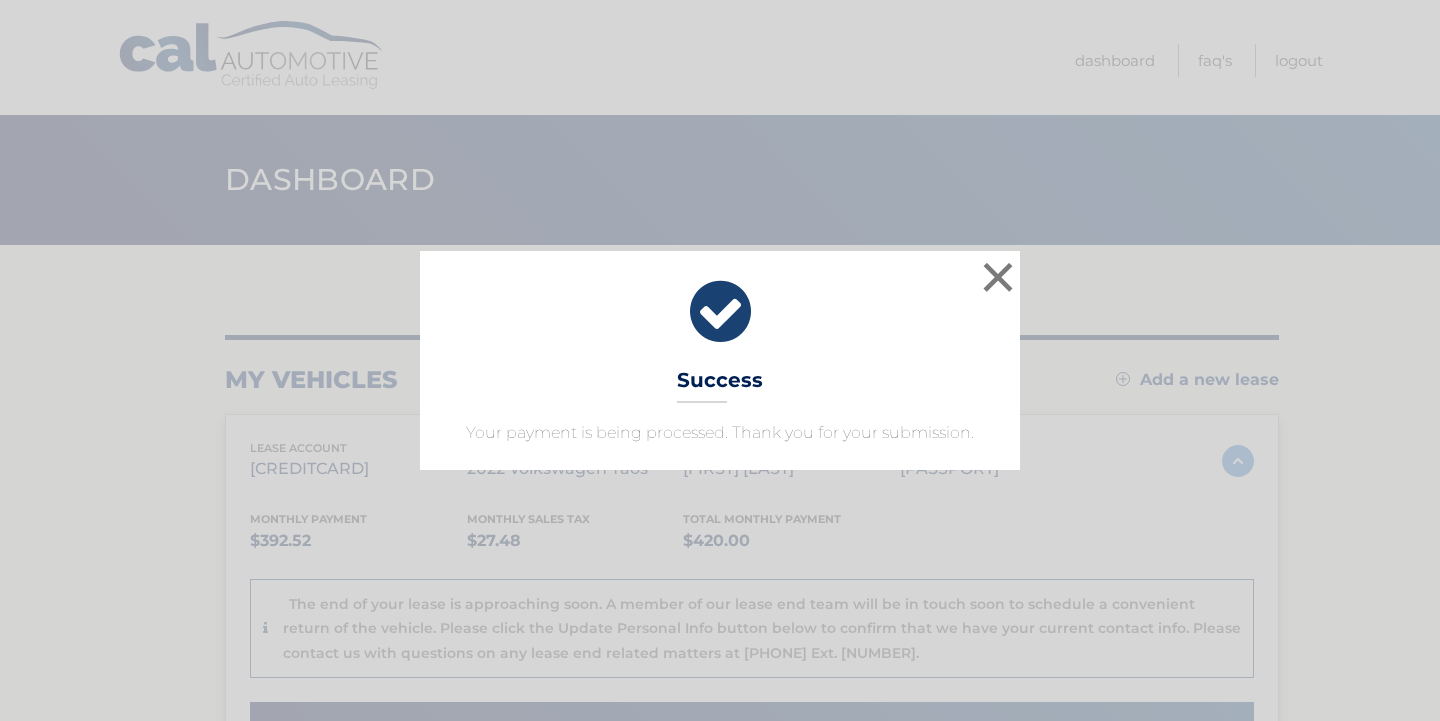 scroll, scrollTop: 0, scrollLeft: 0, axis: both 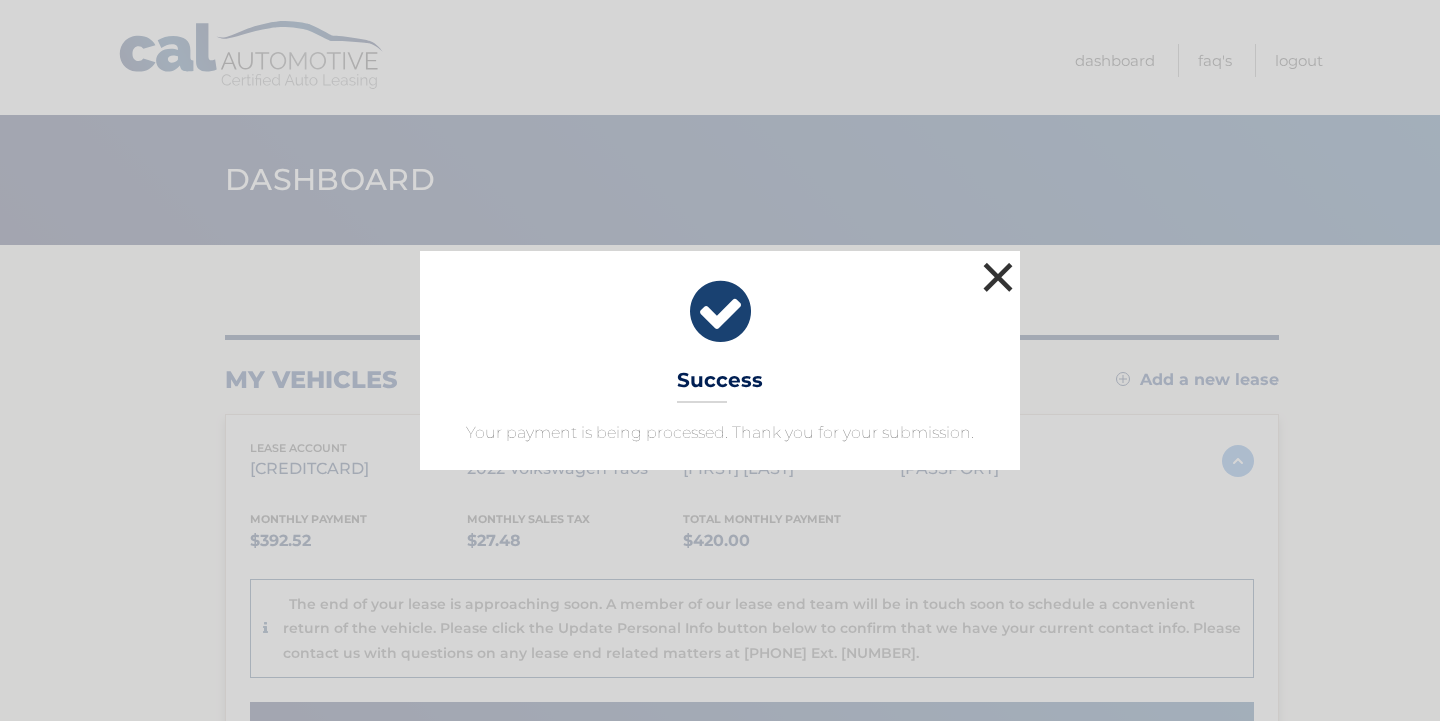click on "×" at bounding box center (998, 277) 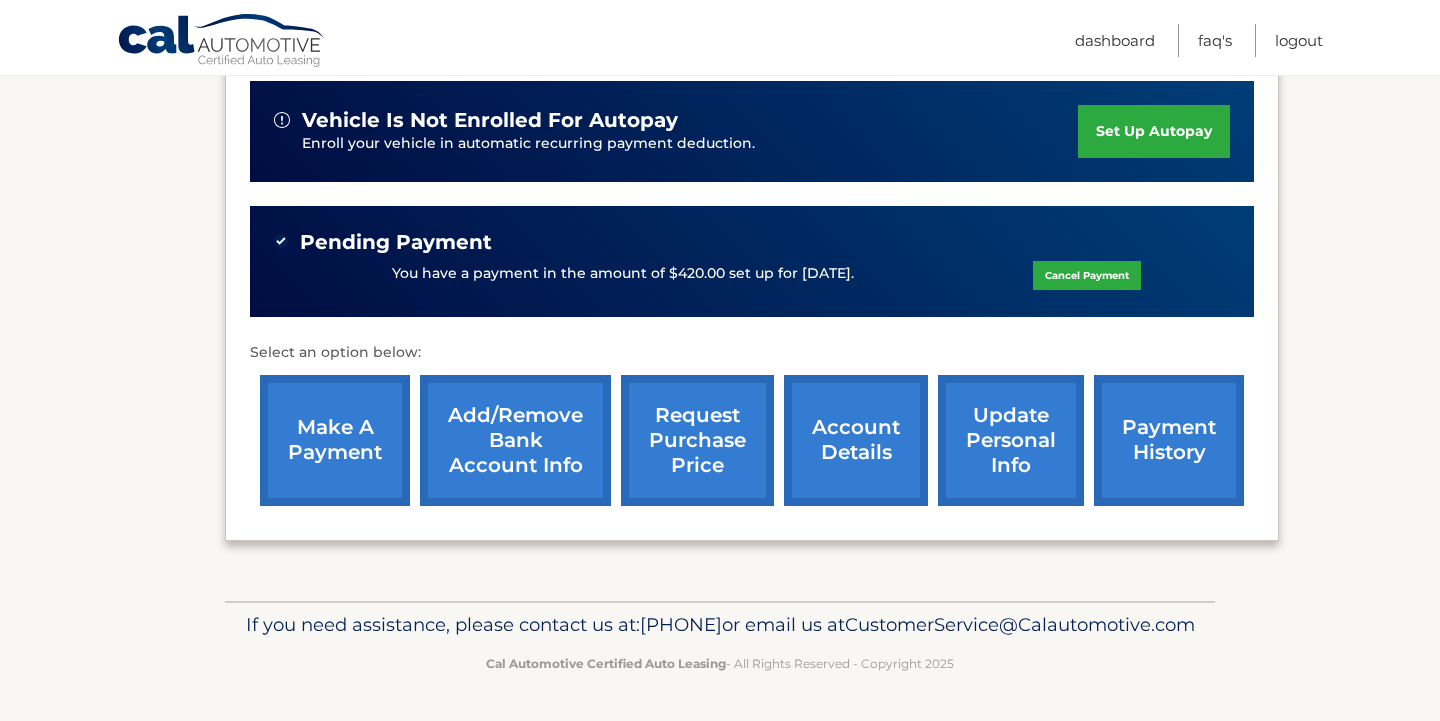 scroll, scrollTop: 645, scrollLeft: 0, axis: vertical 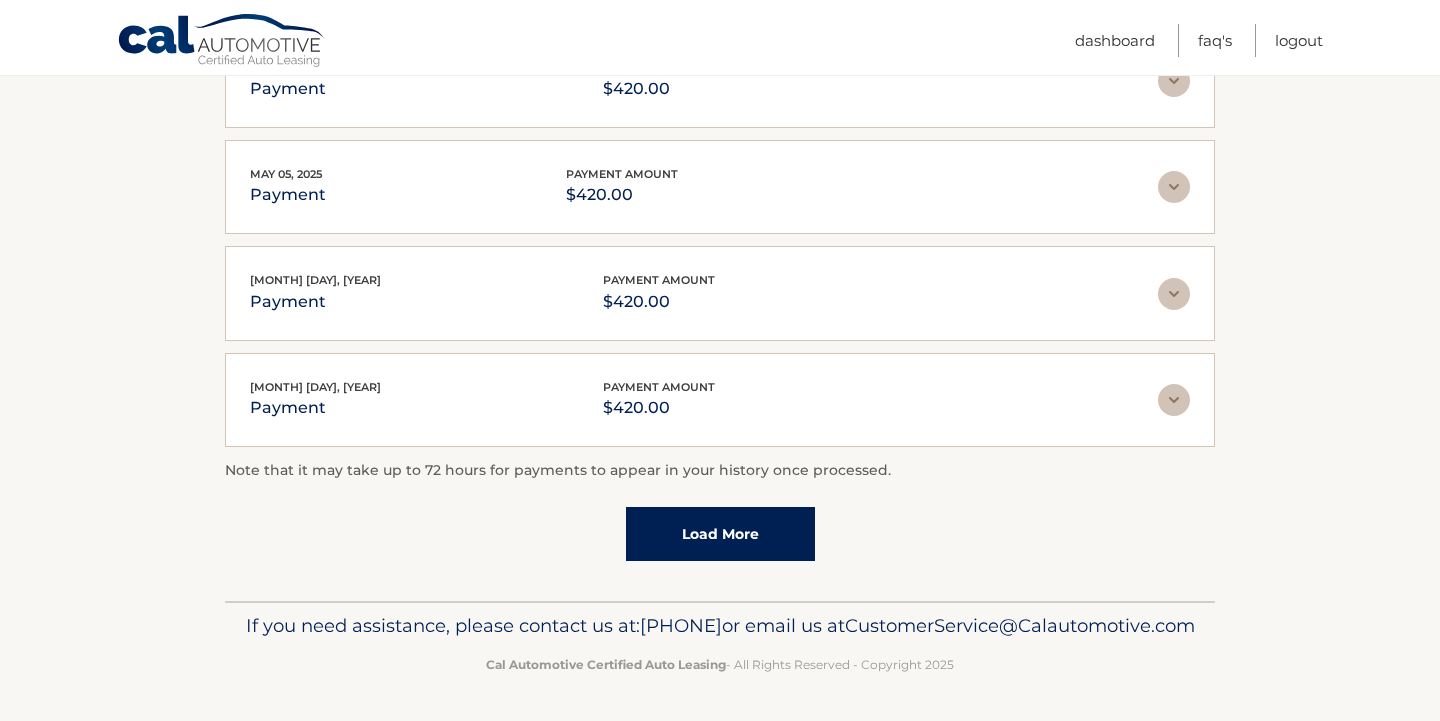 click on "Load More" at bounding box center (720, 534) 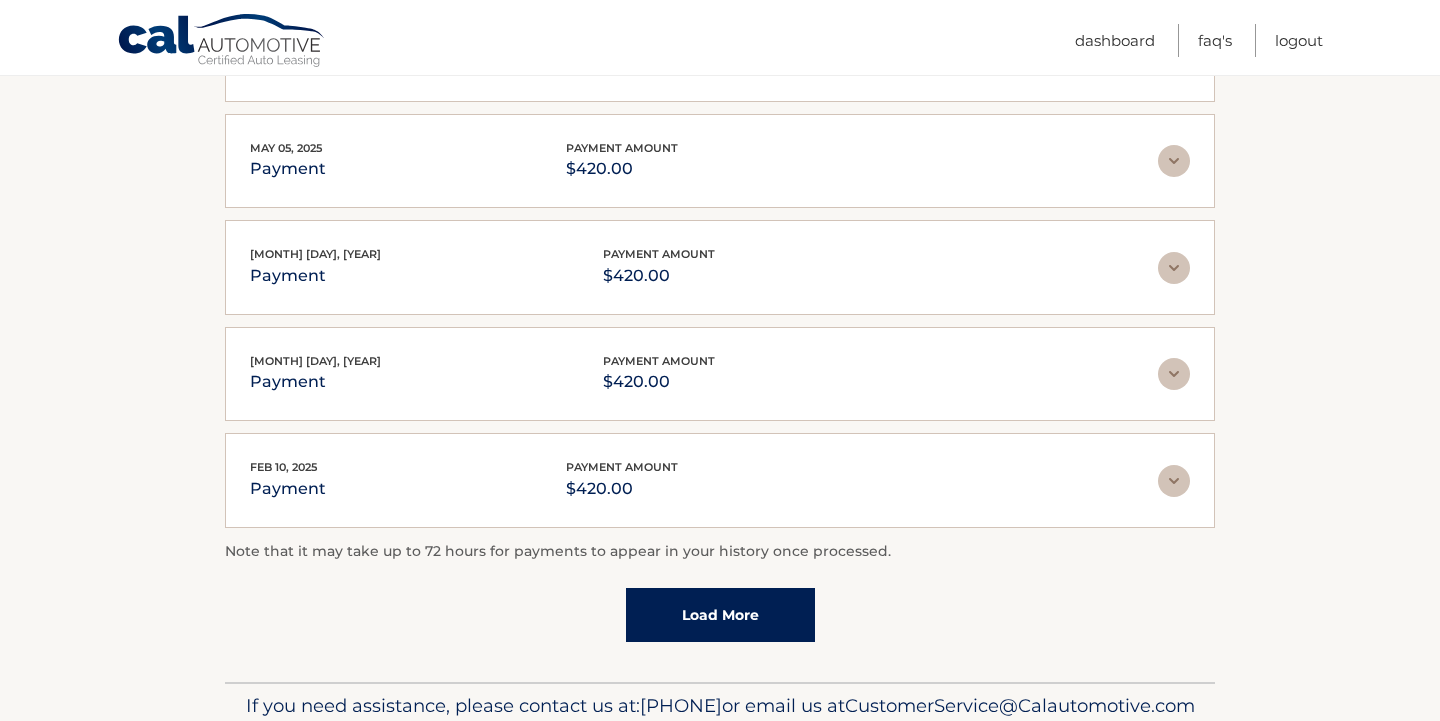 click on "Load More" at bounding box center (720, 615) 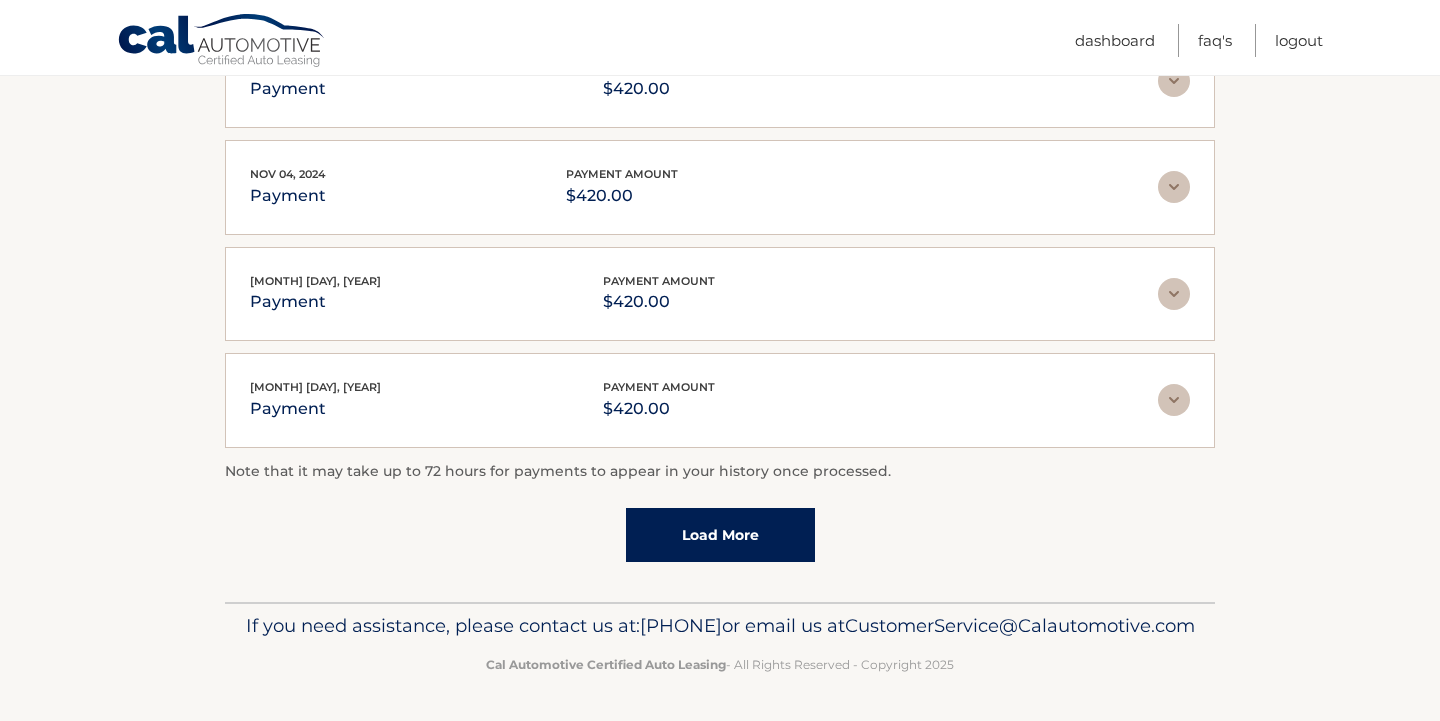 scroll, scrollTop: 1223, scrollLeft: 0, axis: vertical 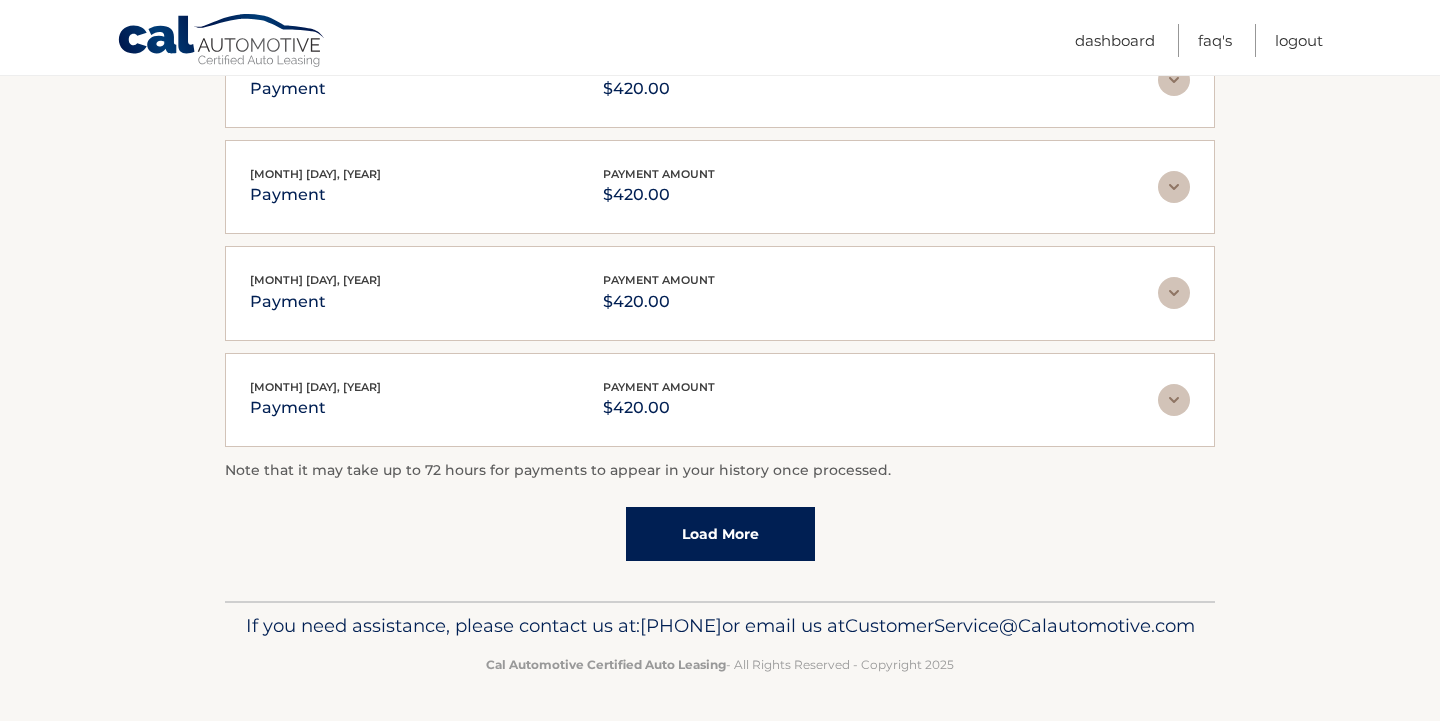 click on "Load More" at bounding box center [720, 534] 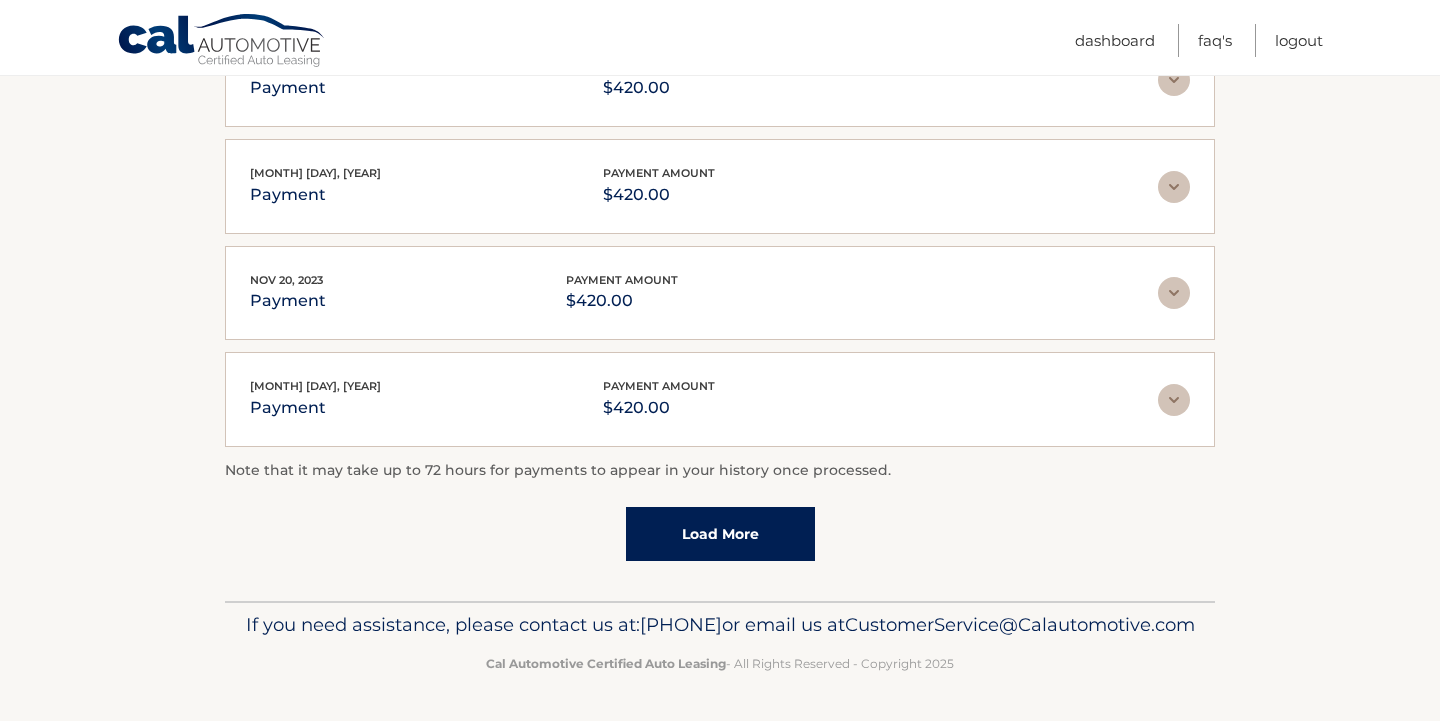 click on "Load More" at bounding box center (720, 534) 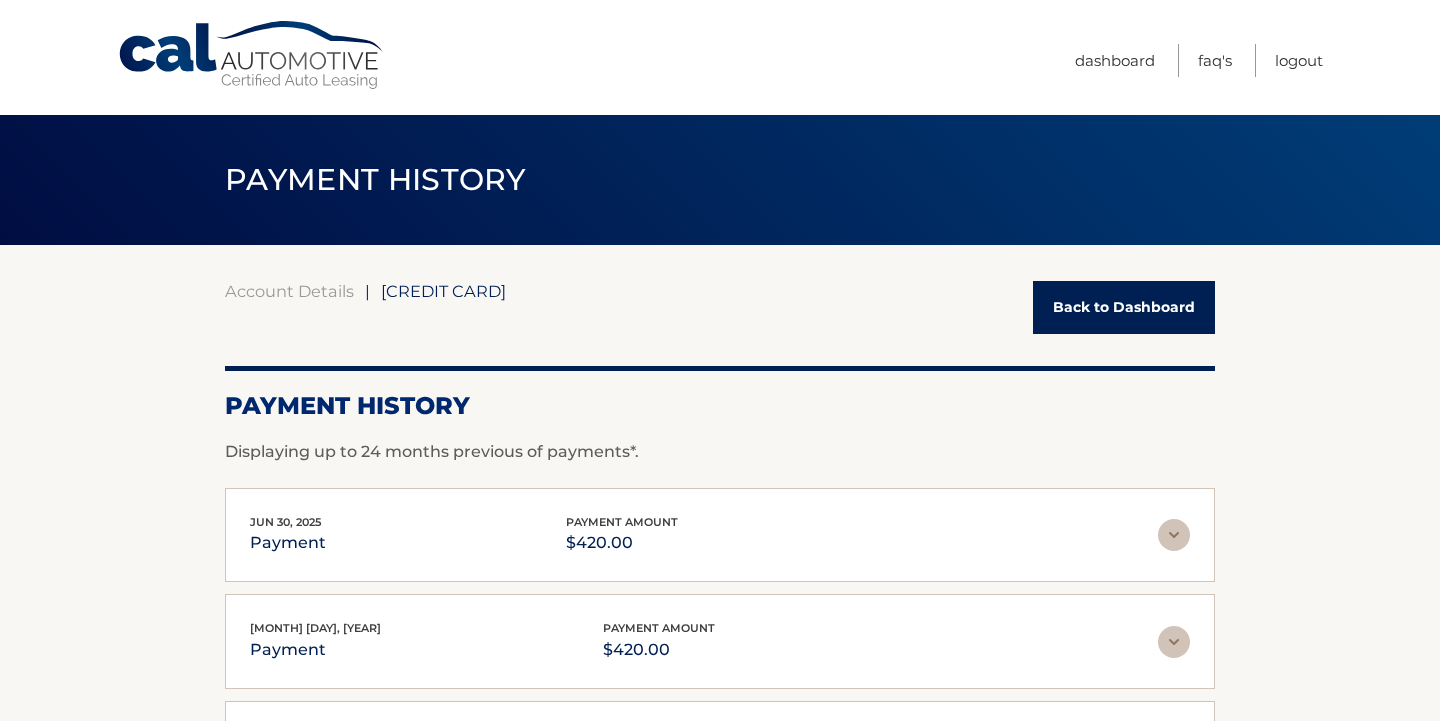 scroll, scrollTop: 0, scrollLeft: 0, axis: both 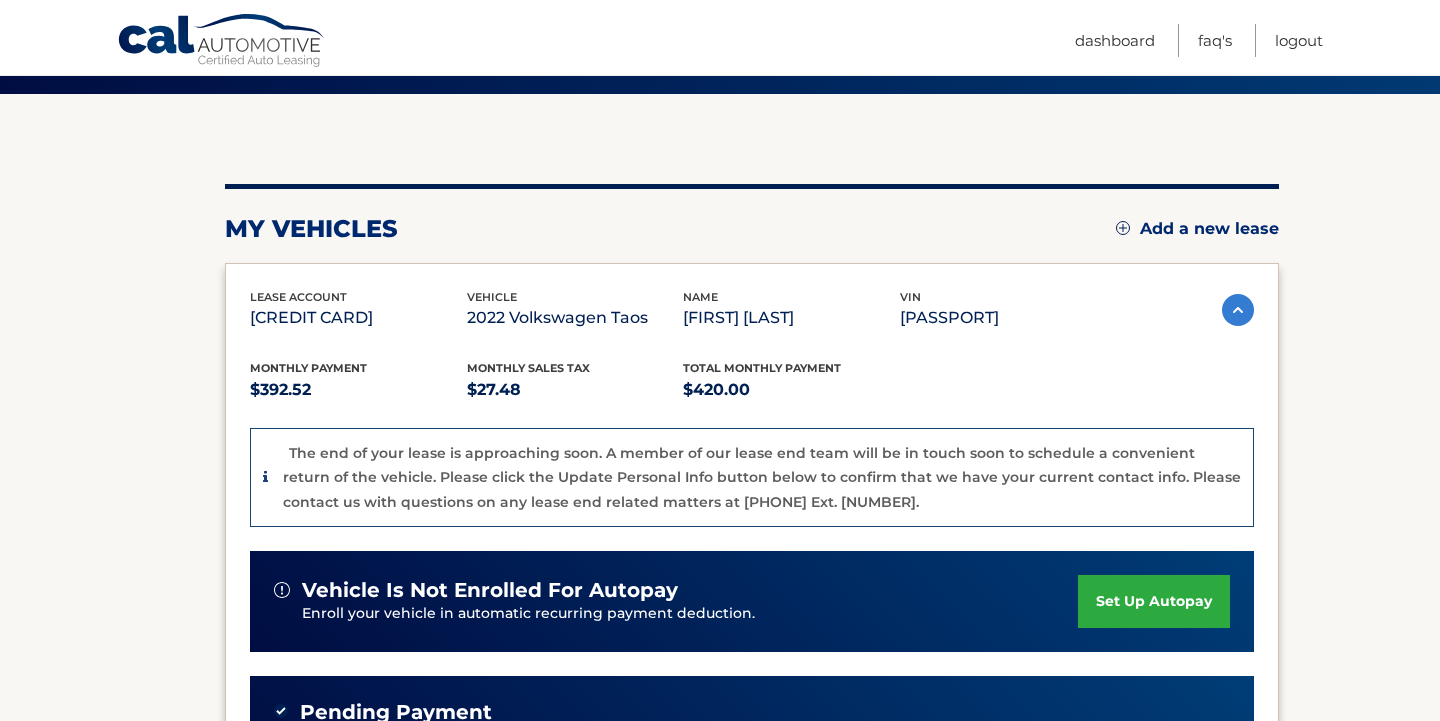 click at bounding box center (1238, 310) 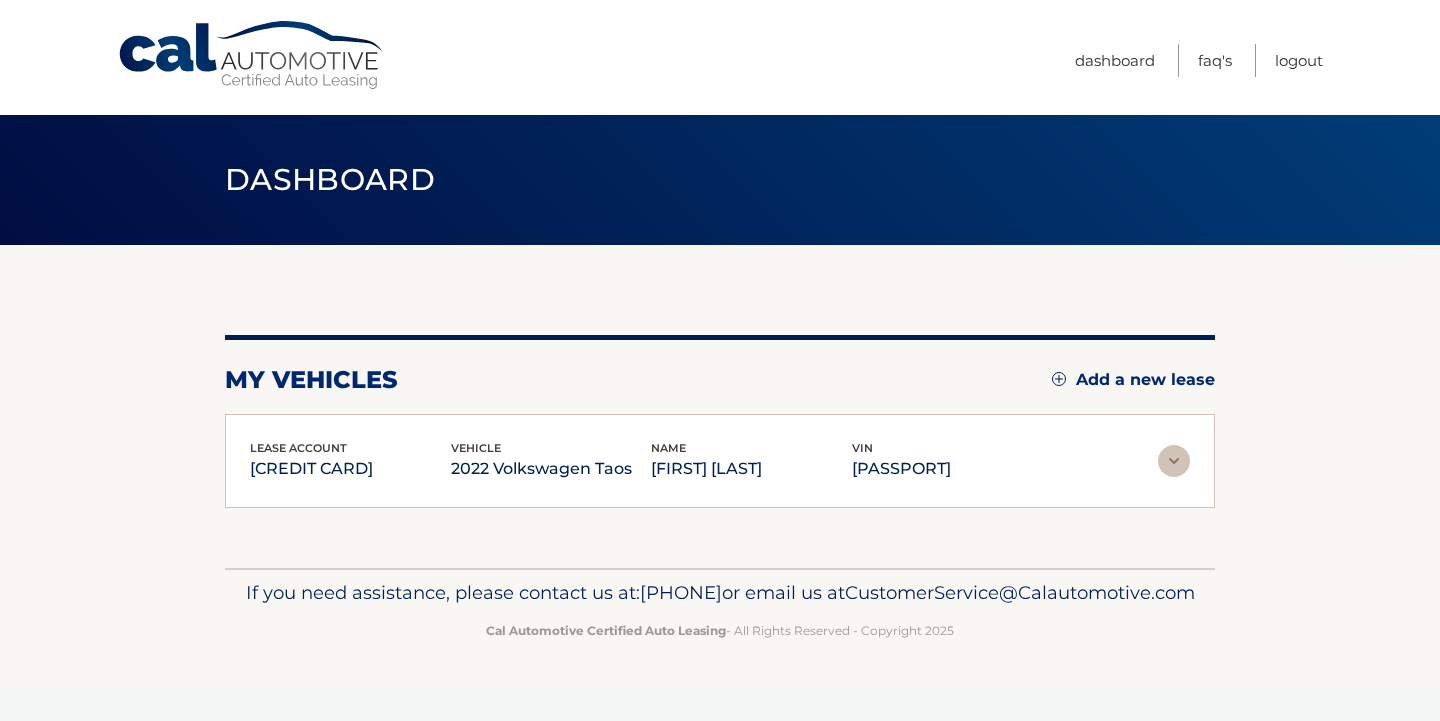 scroll, scrollTop: 0, scrollLeft: 0, axis: both 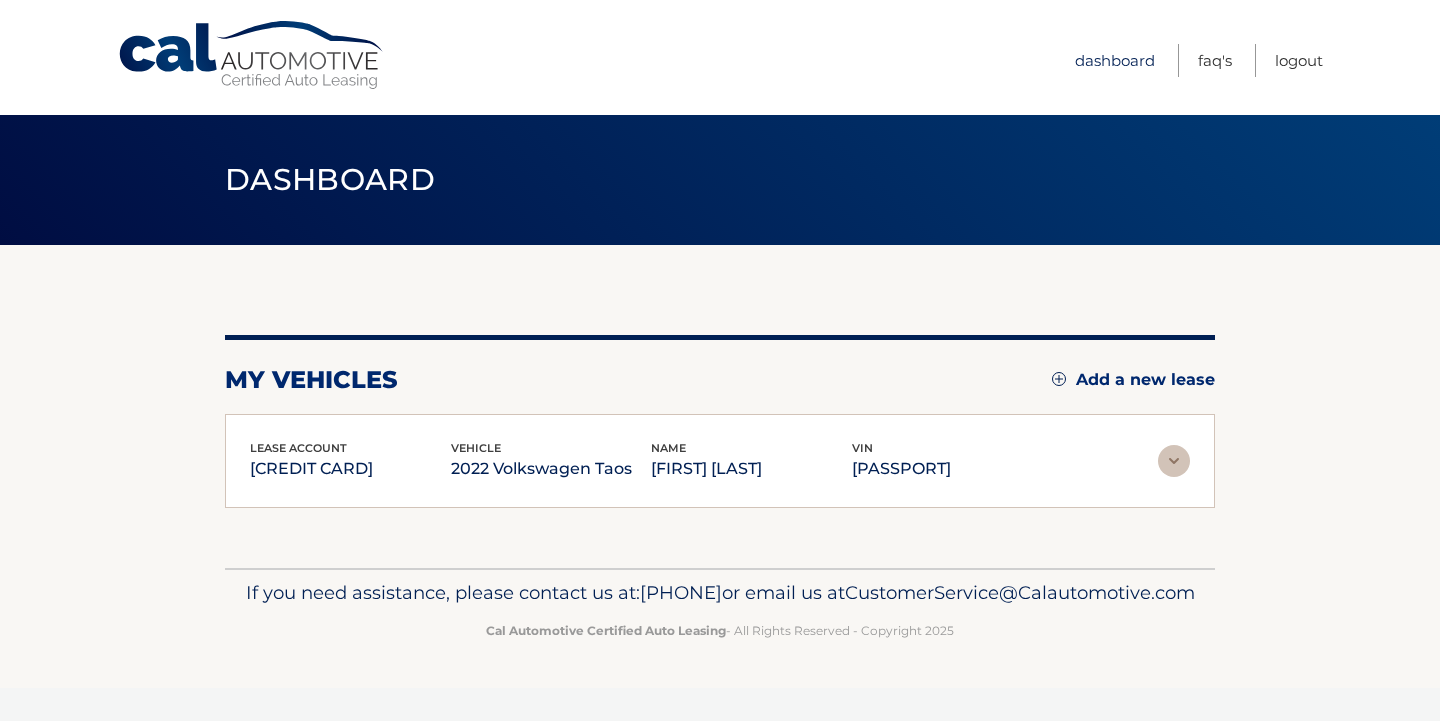 click on "Dashboard" at bounding box center [1115, 60] 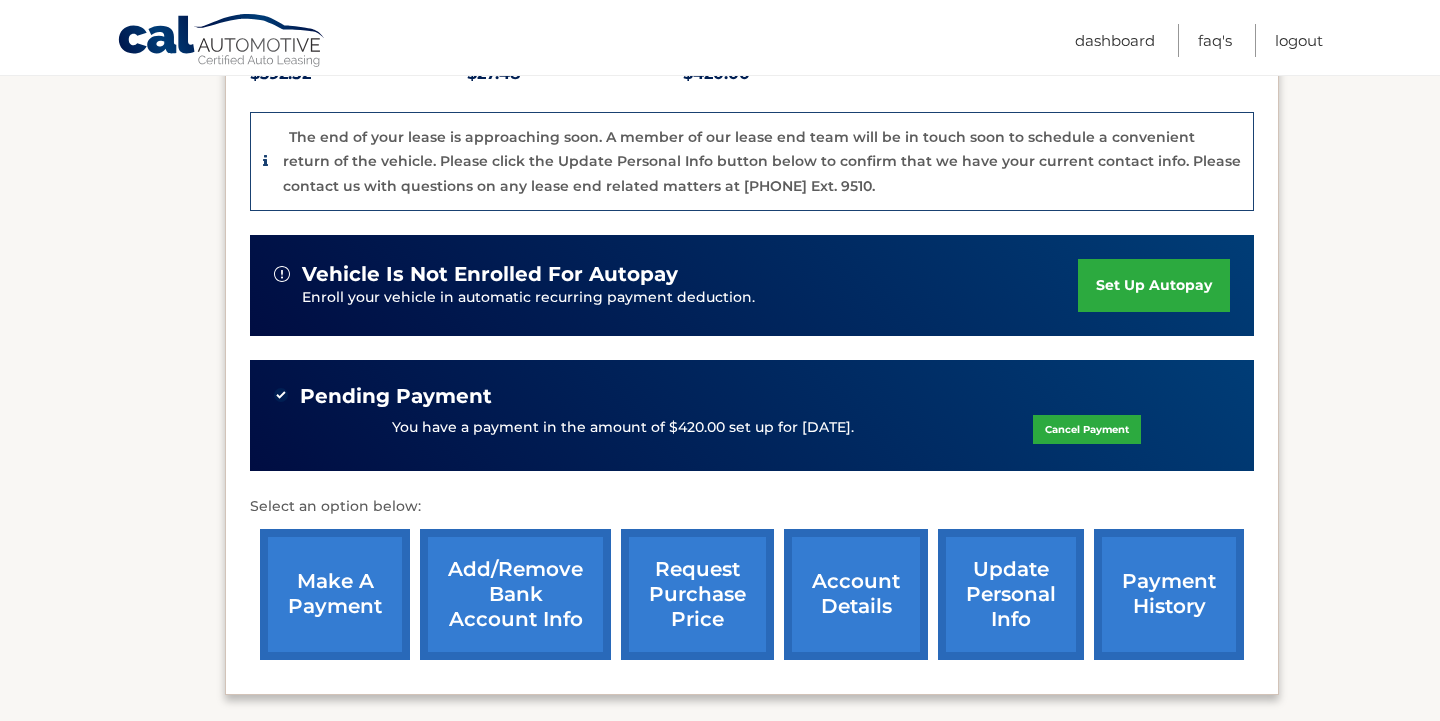 scroll, scrollTop: 468, scrollLeft: 0, axis: vertical 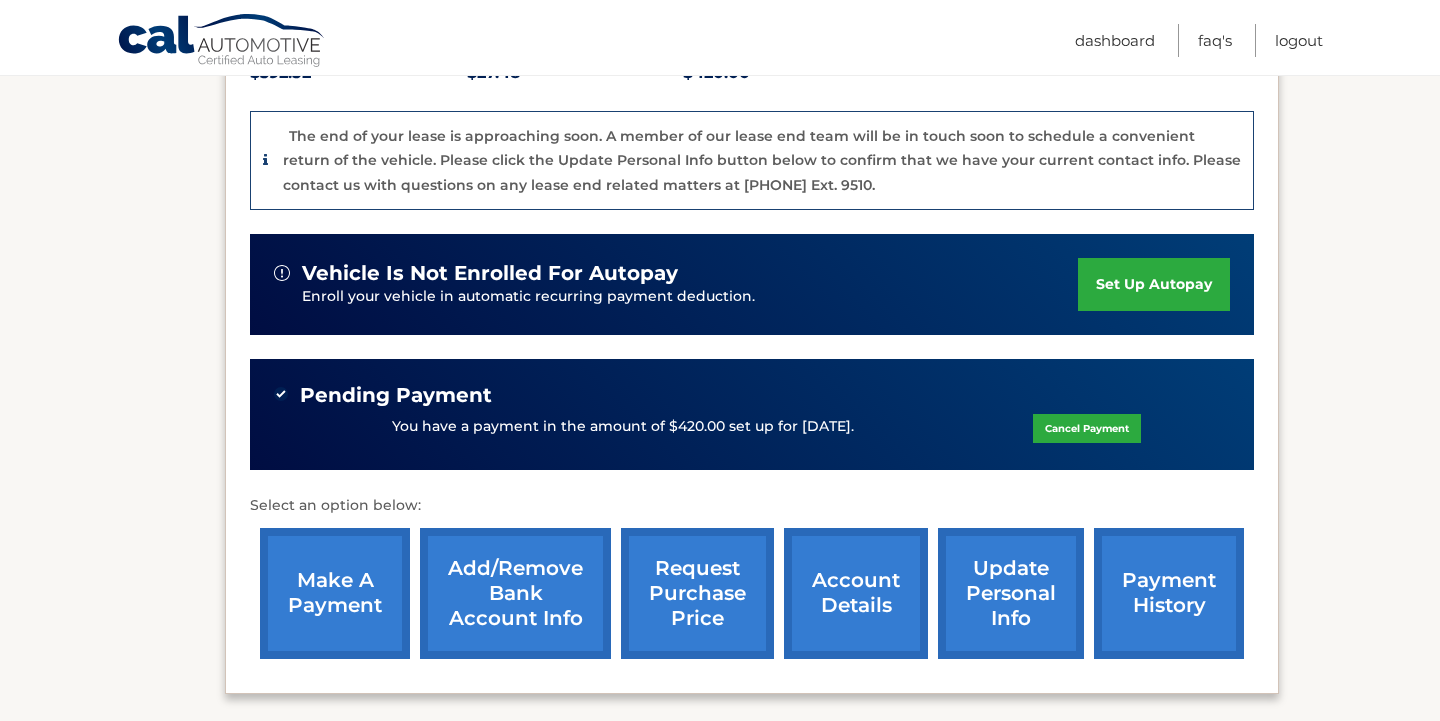 click on "request purchase price" at bounding box center [697, 593] 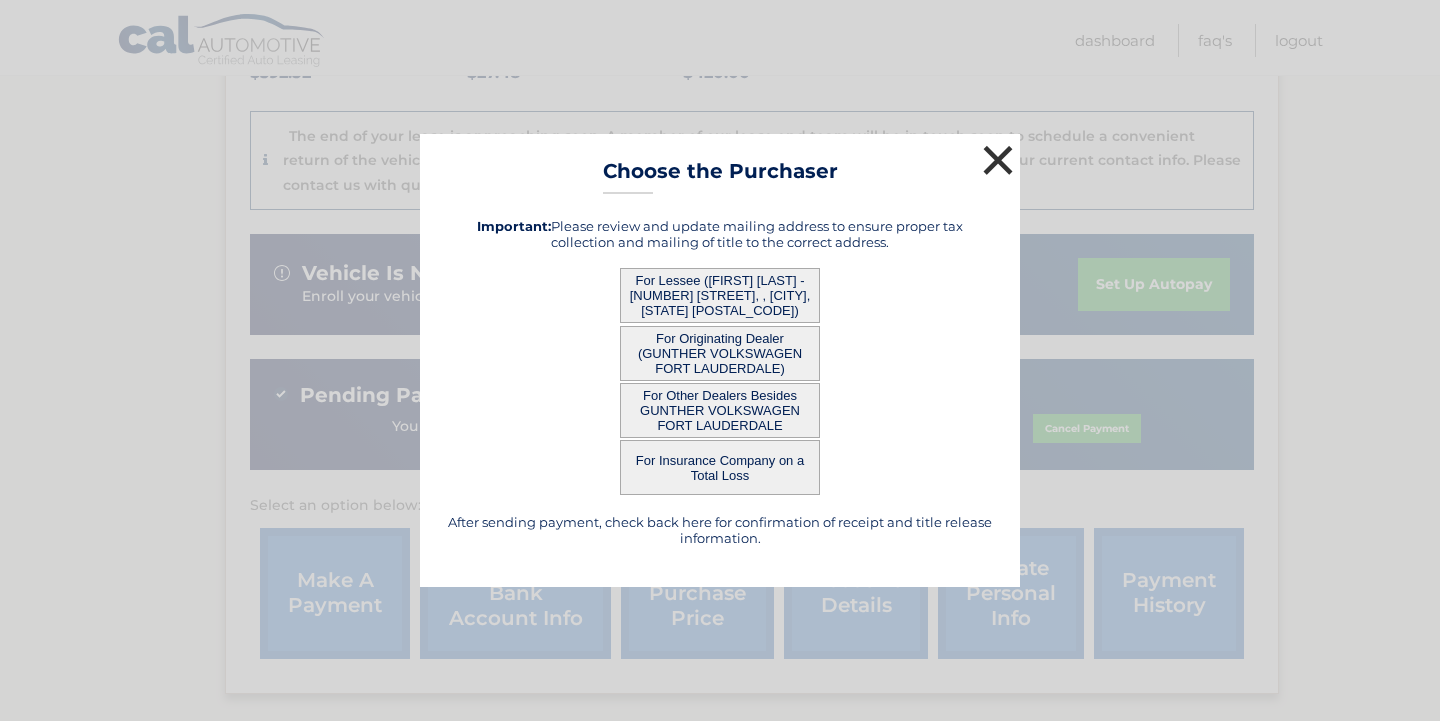 click on "×" at bounding box center (998, 160) 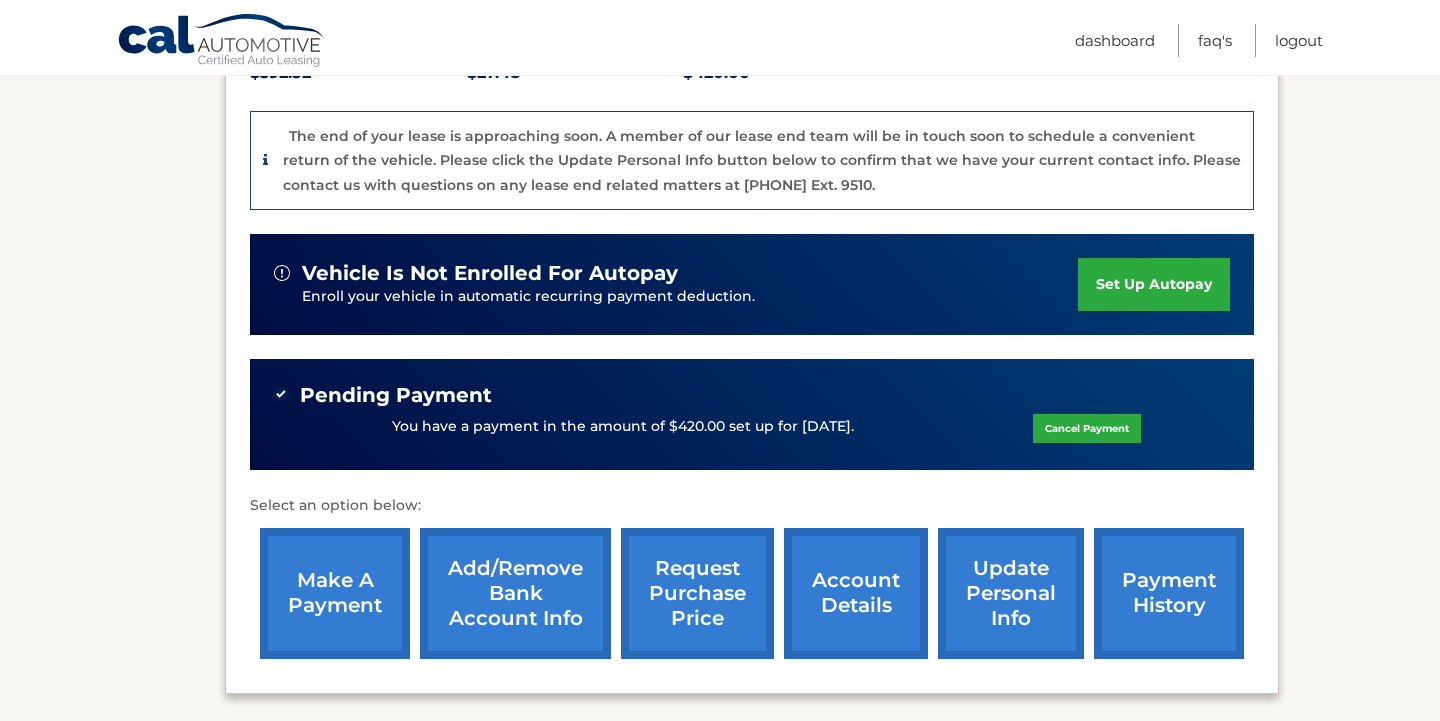 click on "account details" at bounding box center (856, 593) 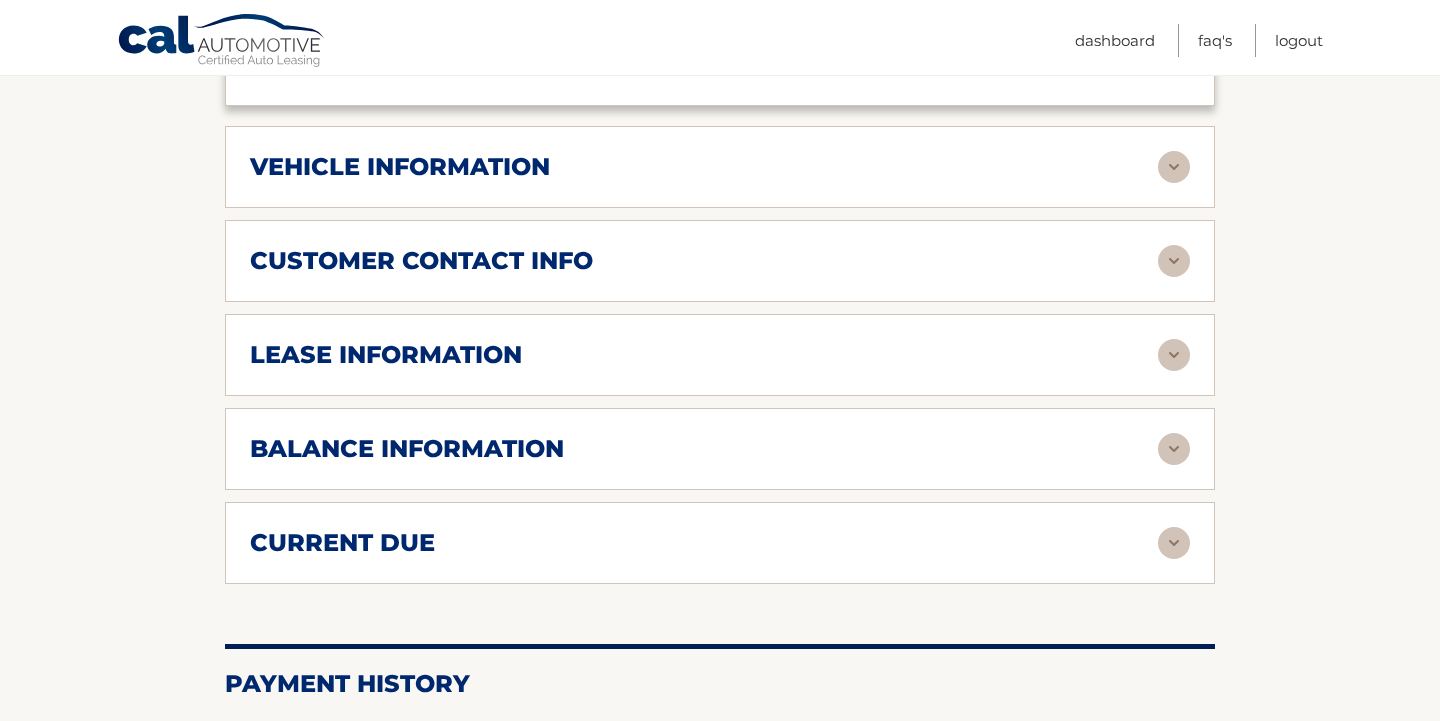 scroll, scrollTop: 958, scrollLeft: 0, axis: vertical 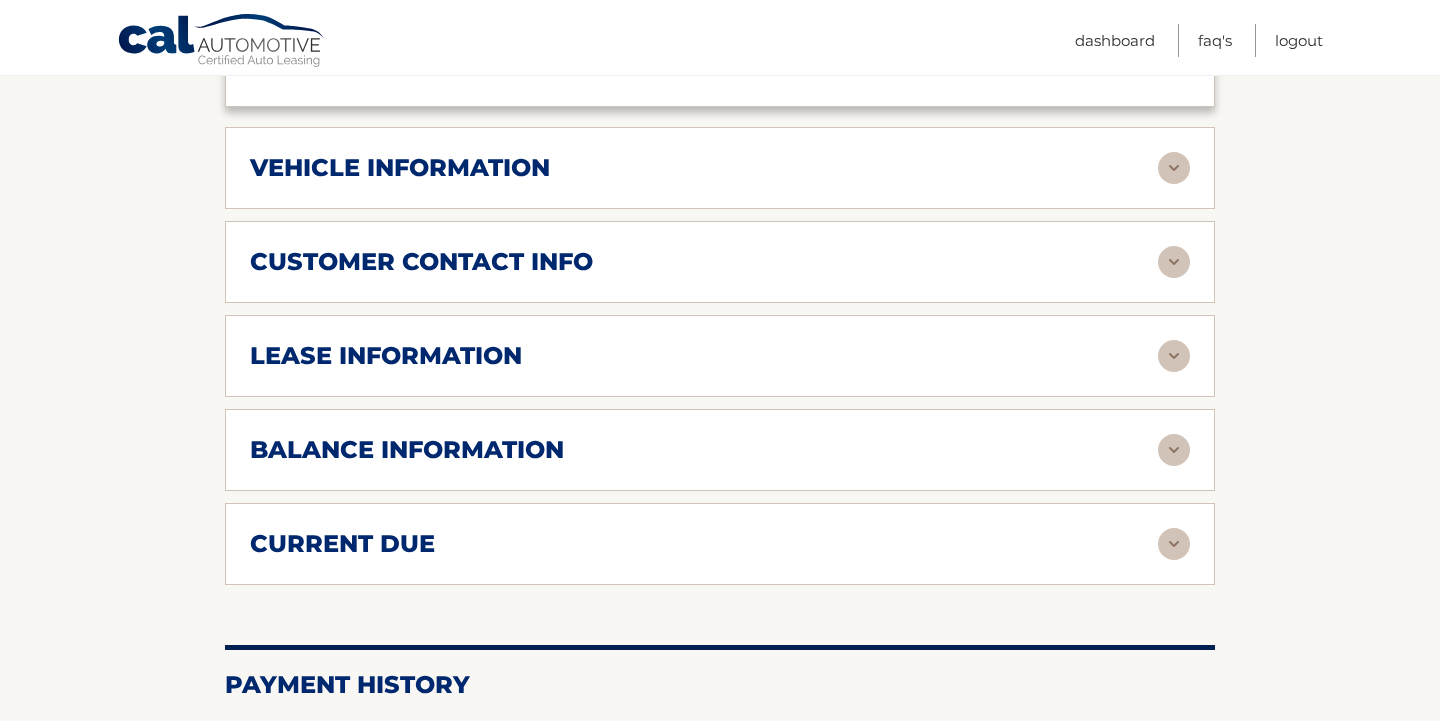 click on "lease information" at bounding box center [704, 356] 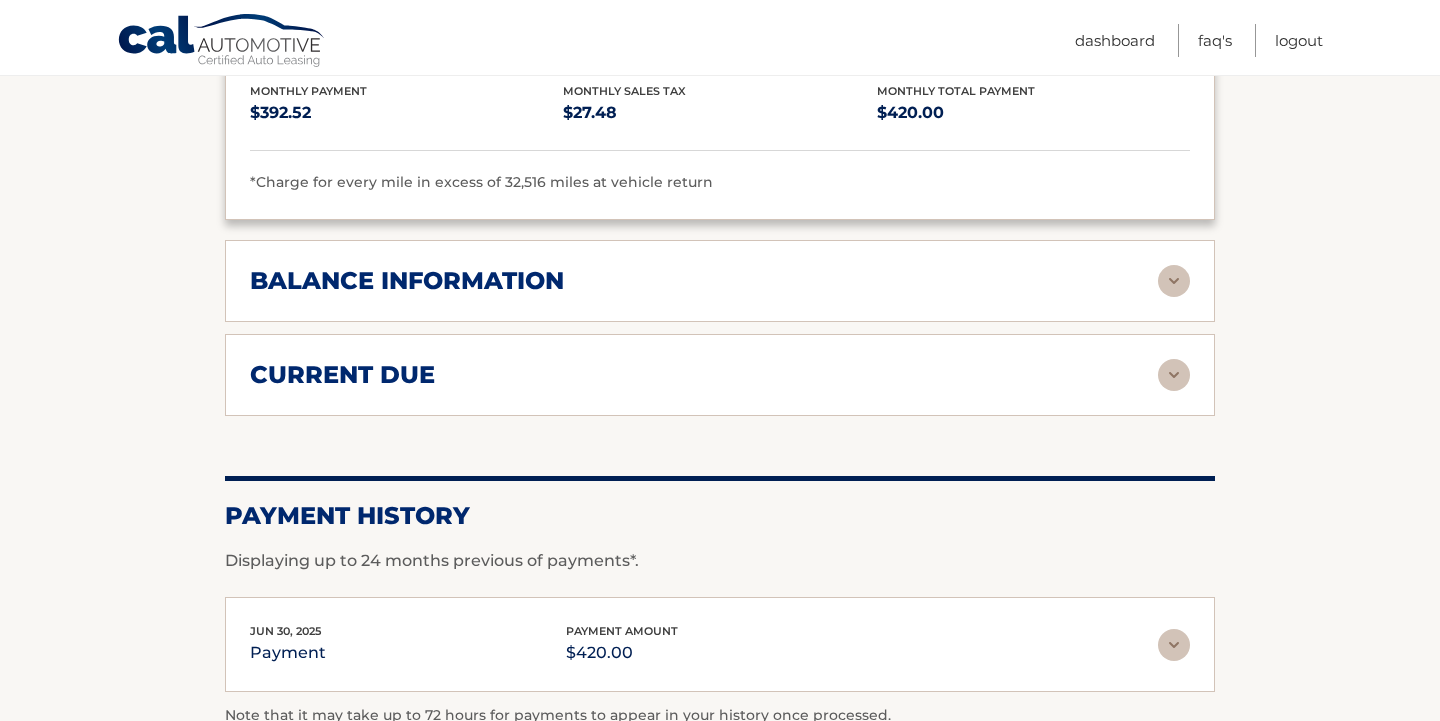 scroll, scrollTop: 1518, scrollLeft: 0, axis: vertical 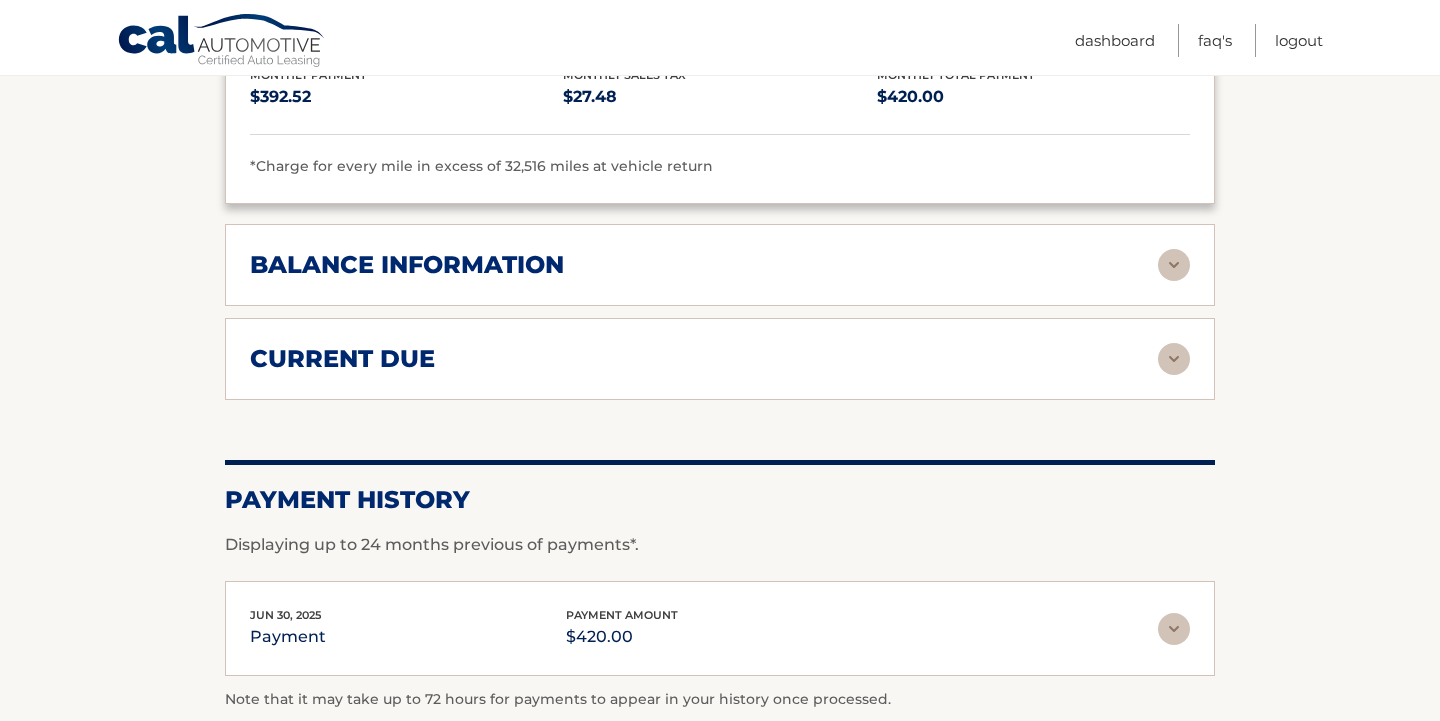 click on "balance information" at bounding box center (720, 265) 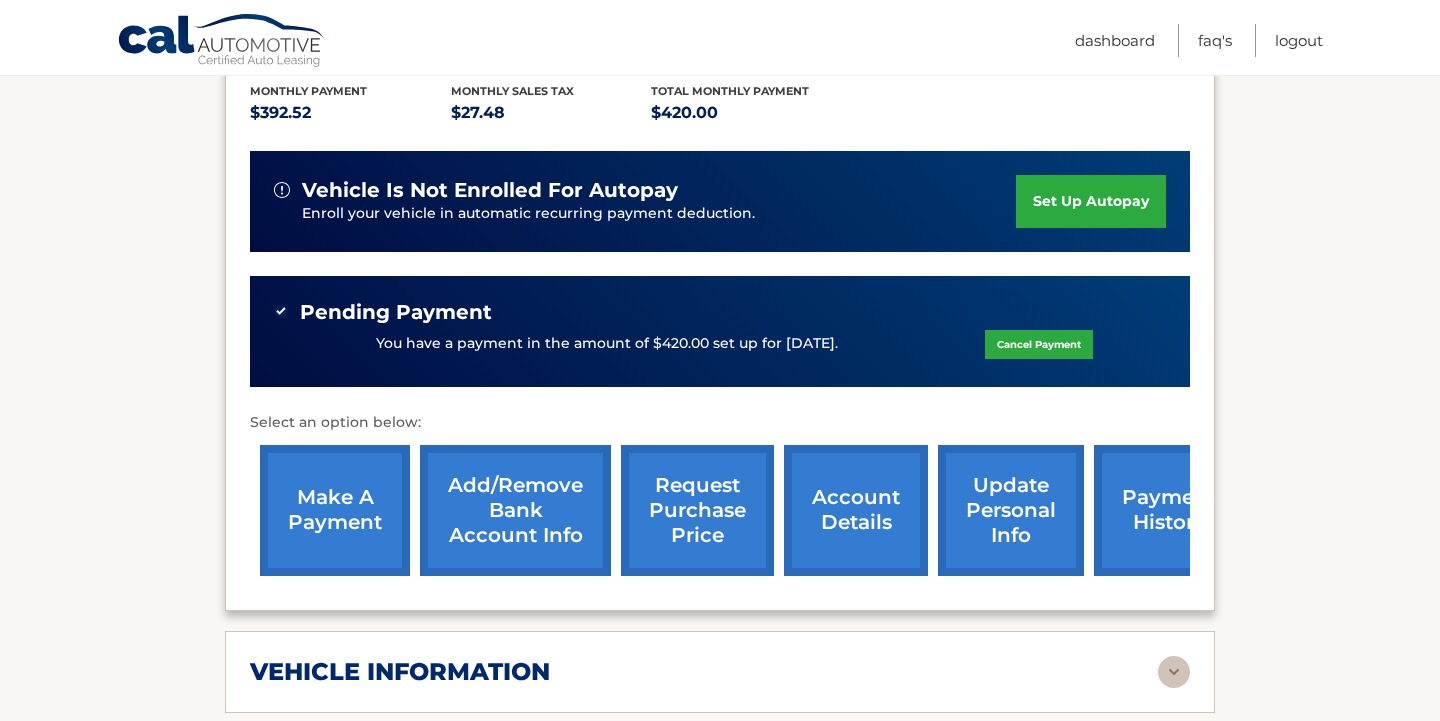 scroll, scrollTop: 457, scrollLeft: 0, axis: vertical 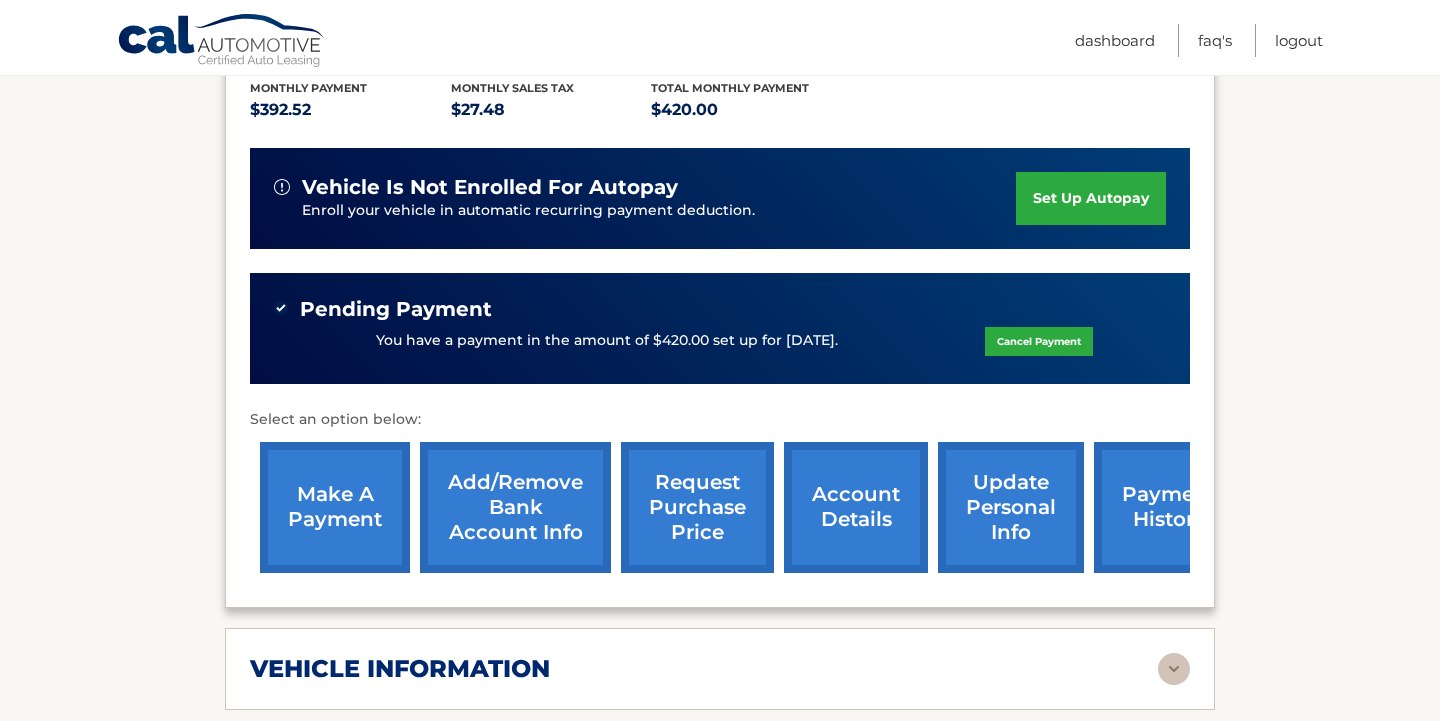 click on "request purchase price" at bounding box center [697, 507] 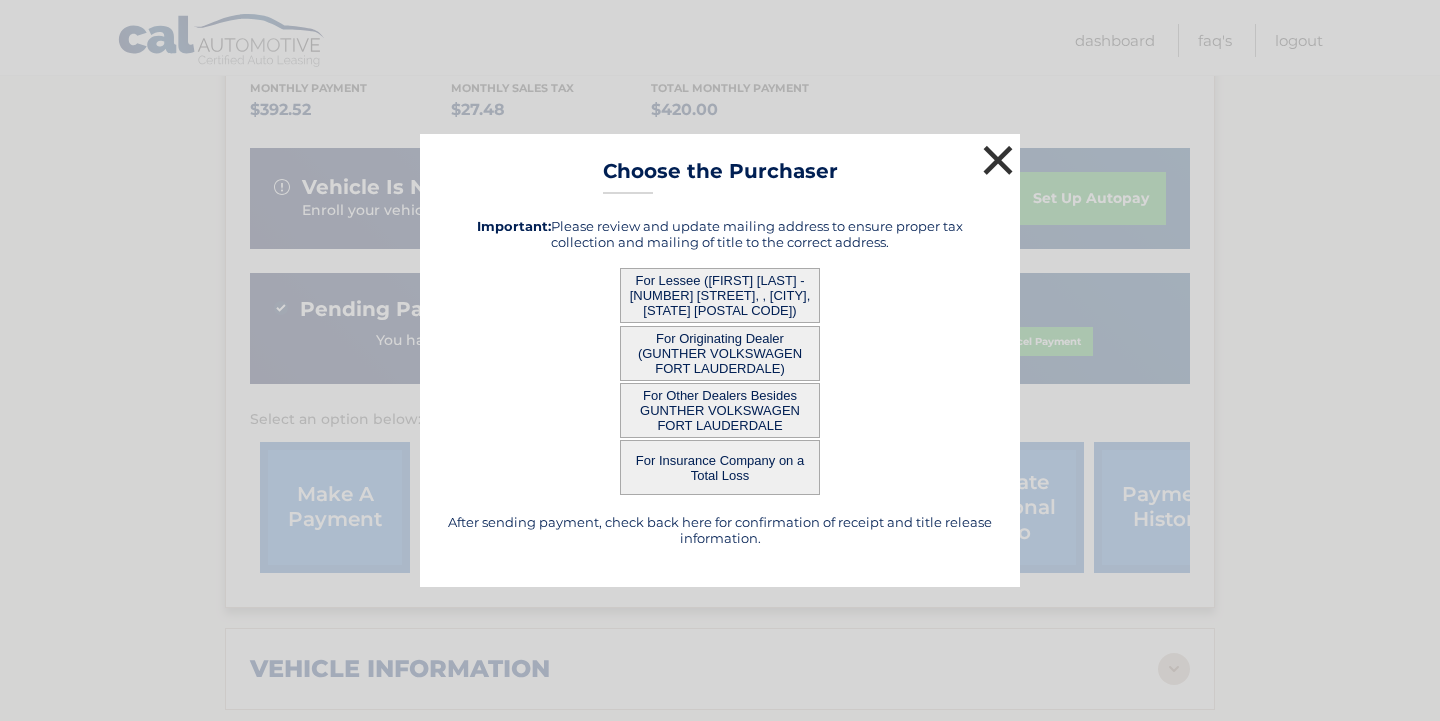 click on "×" at bounding box center (998, 160) 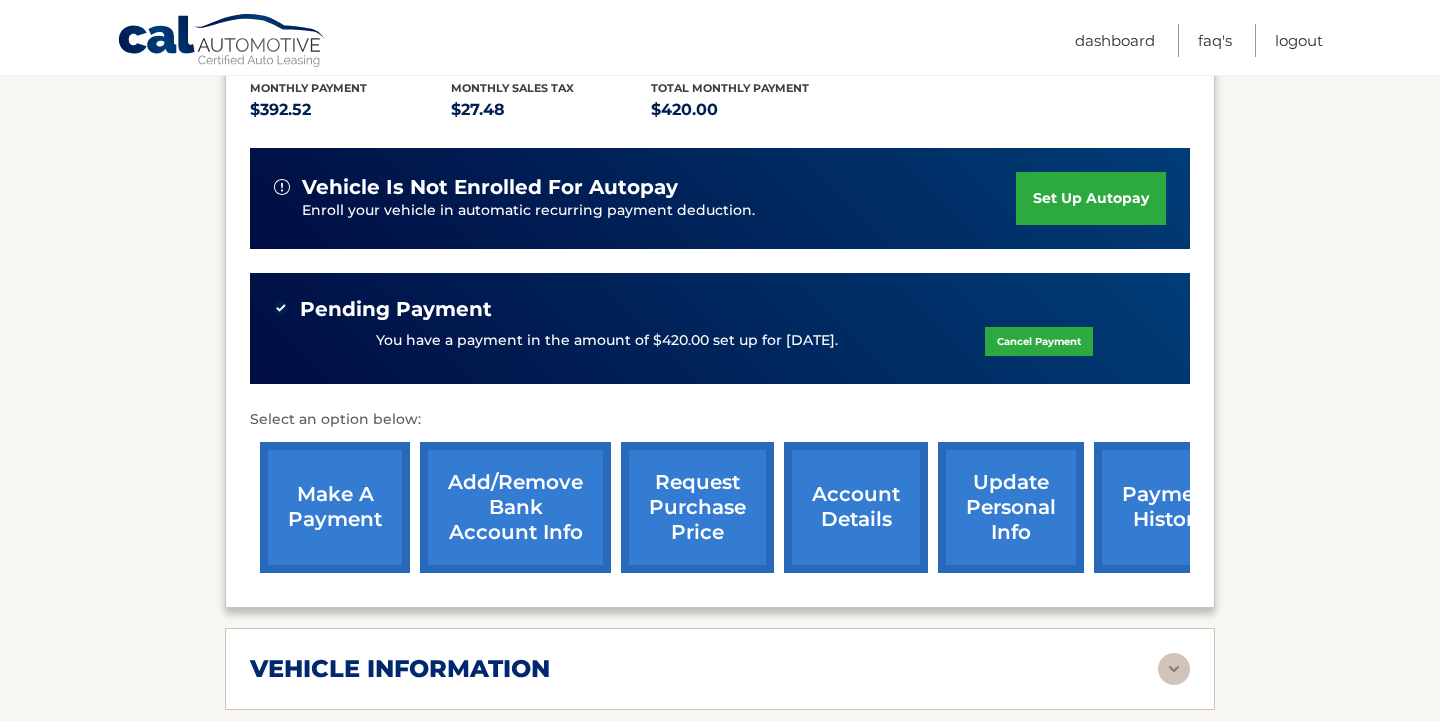 click on "account details" at bounding box center (856, 507) 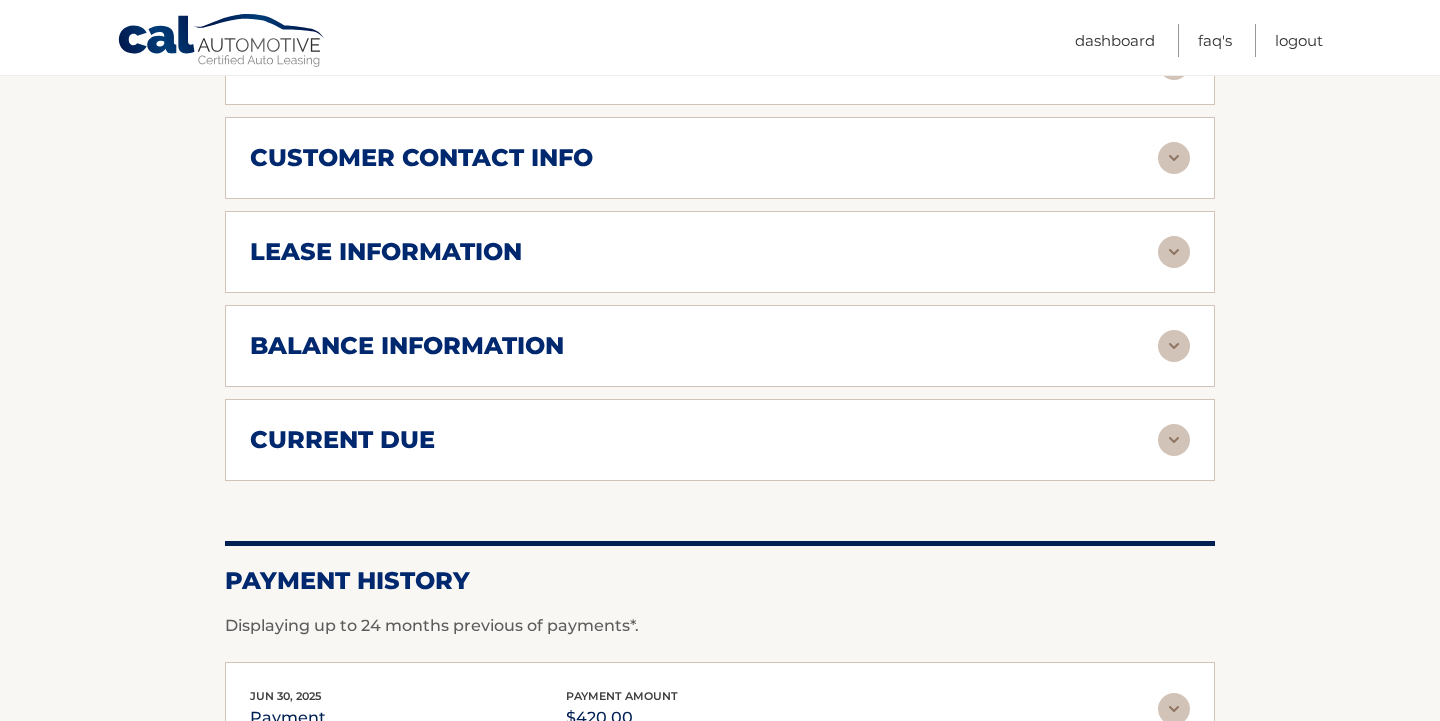 scroll, scrollTop: 1055, scrollLeft: 0, axis: vertical 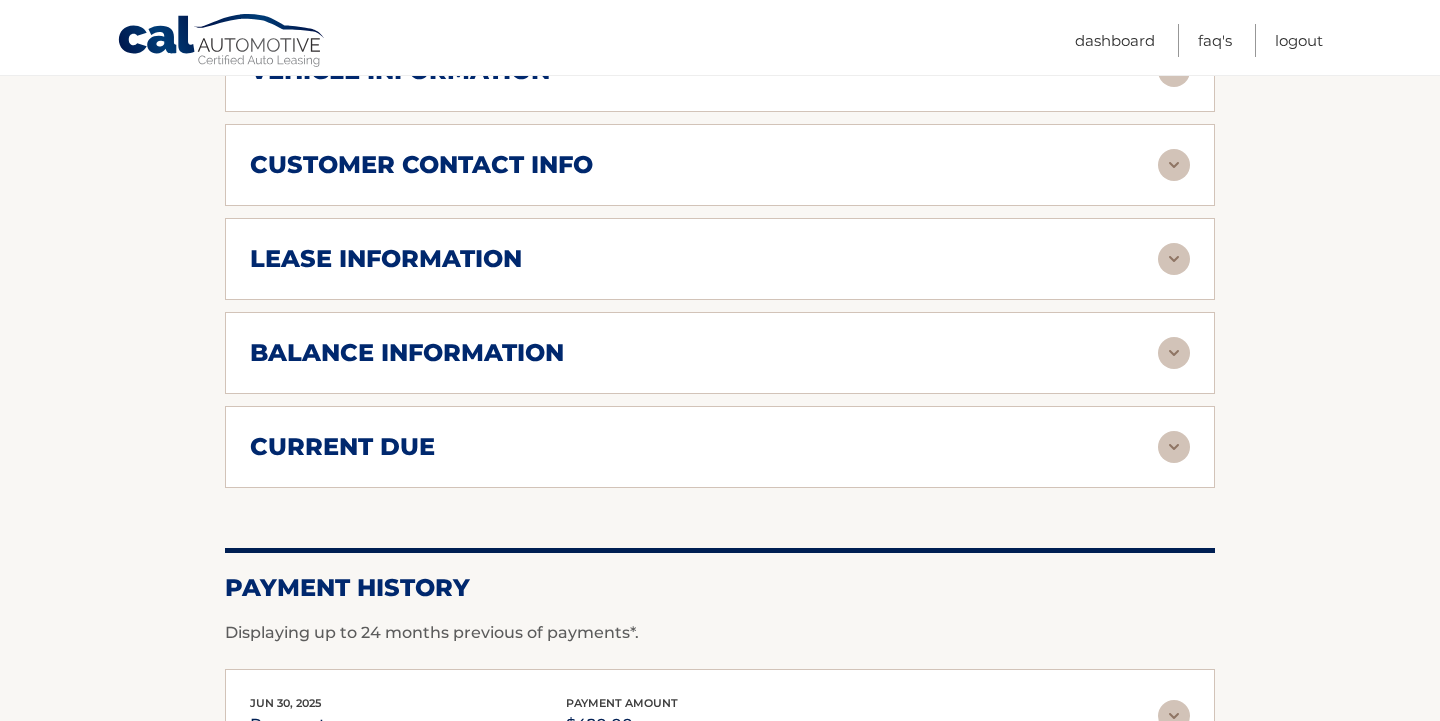 click on "current due" at bounding box center [342, 447] 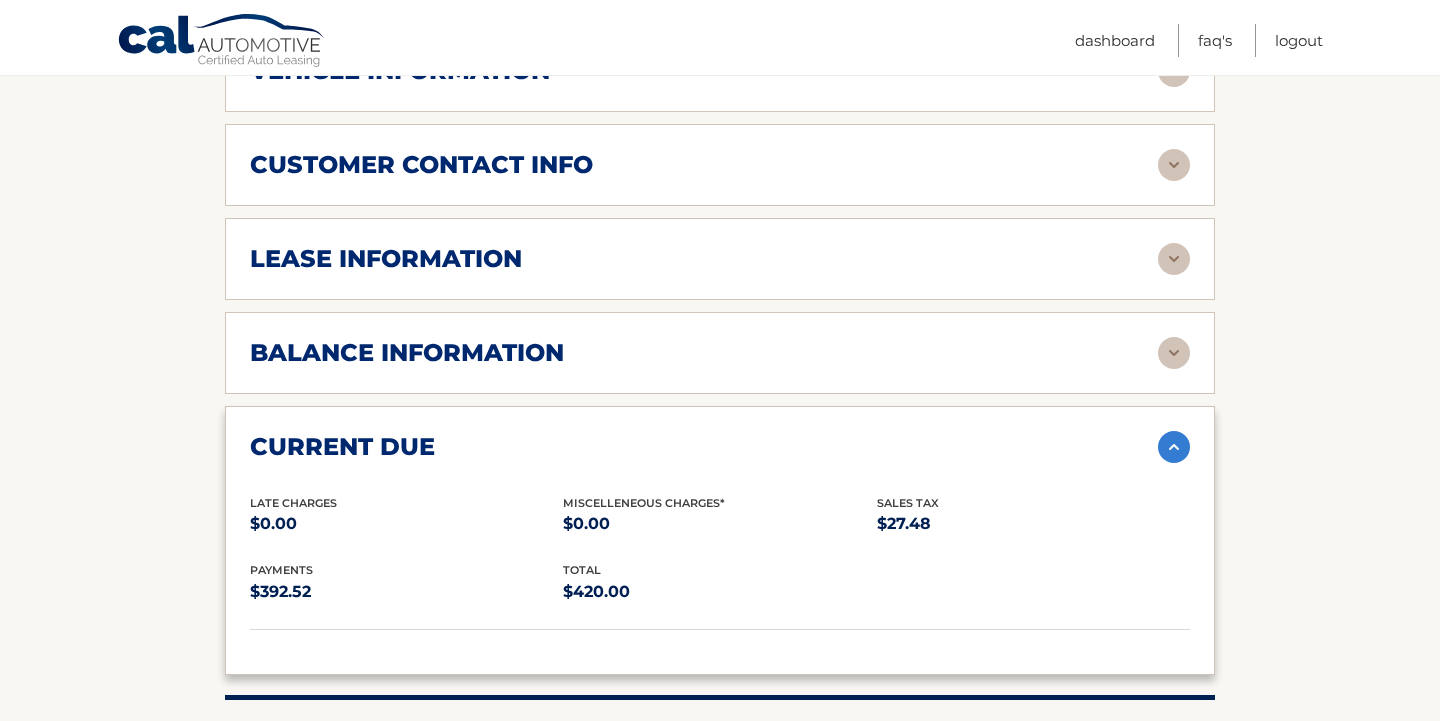 click on "balance information" at bounding box center [407, 353] 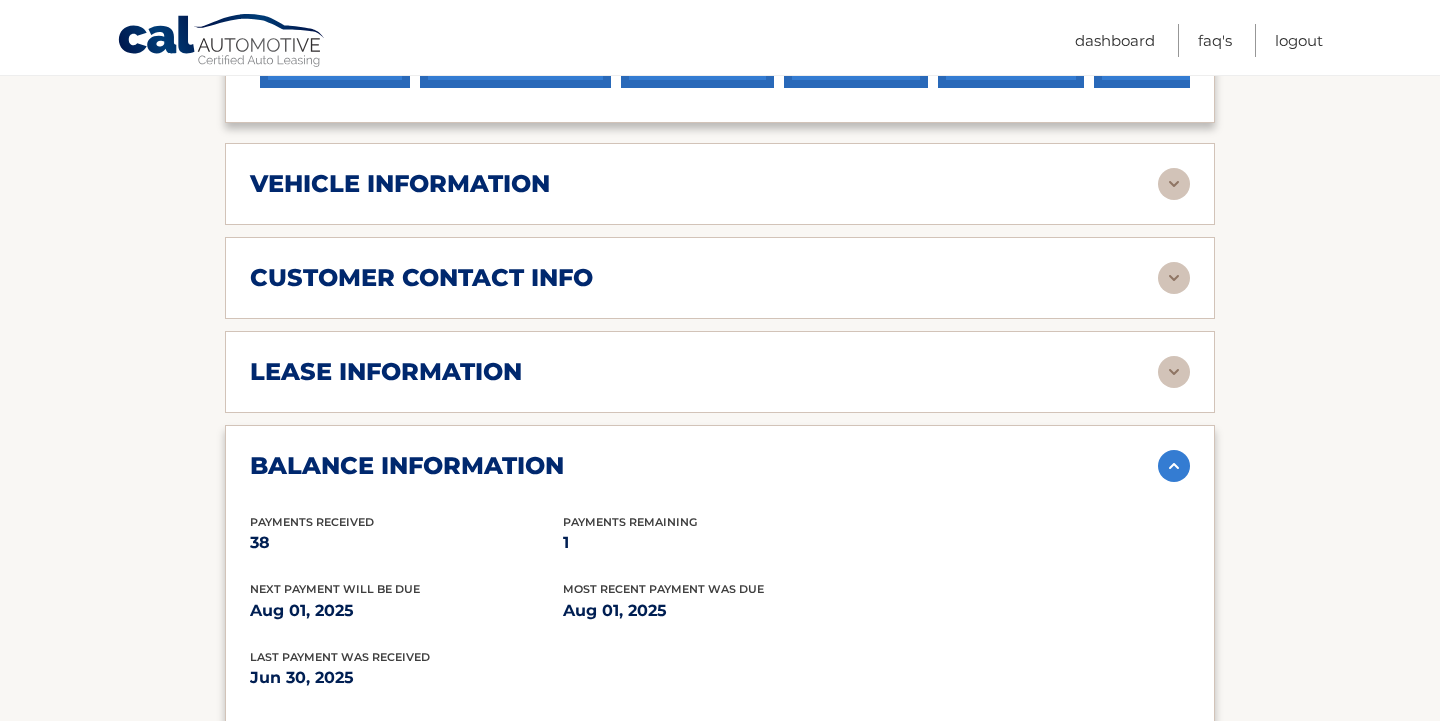 scroll, scrollTop: 935, scrollLeft: 0, axis: vertical 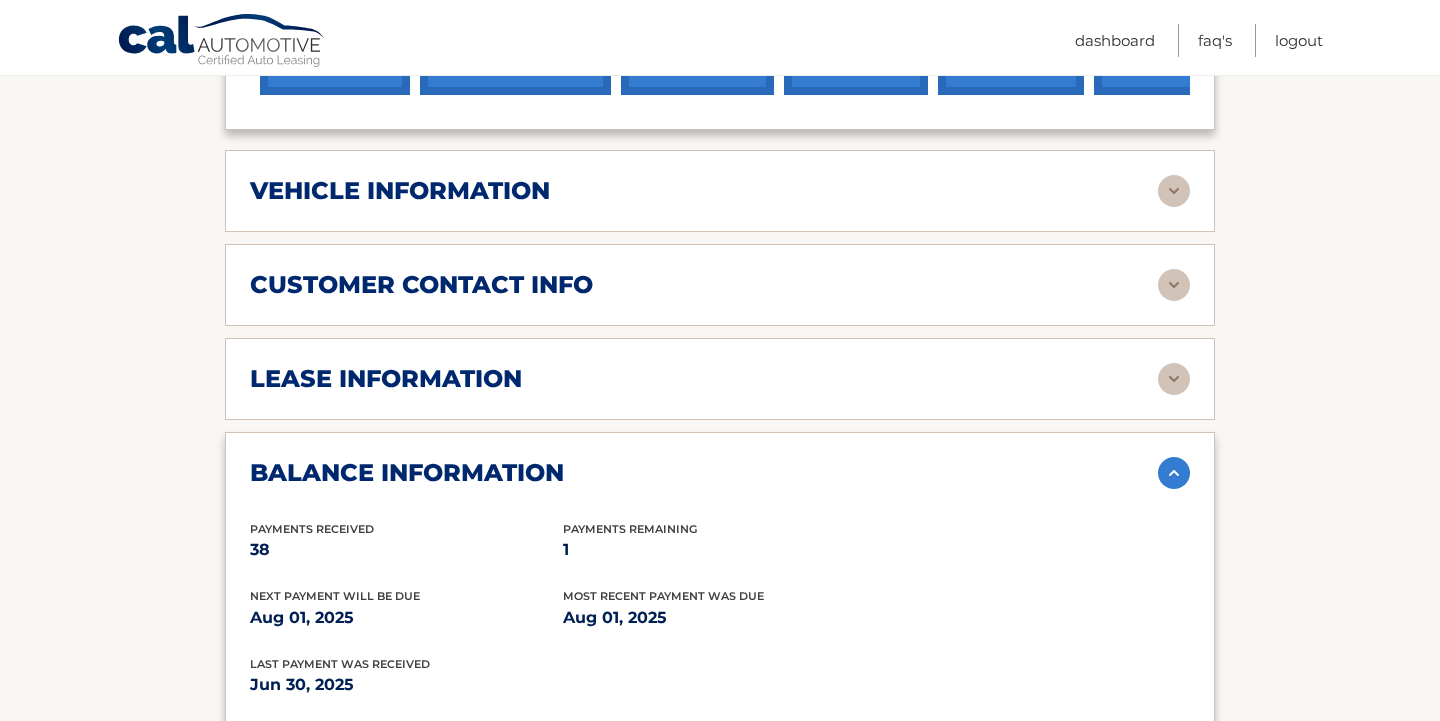click on "lease information" at bounding box center (386, 379) 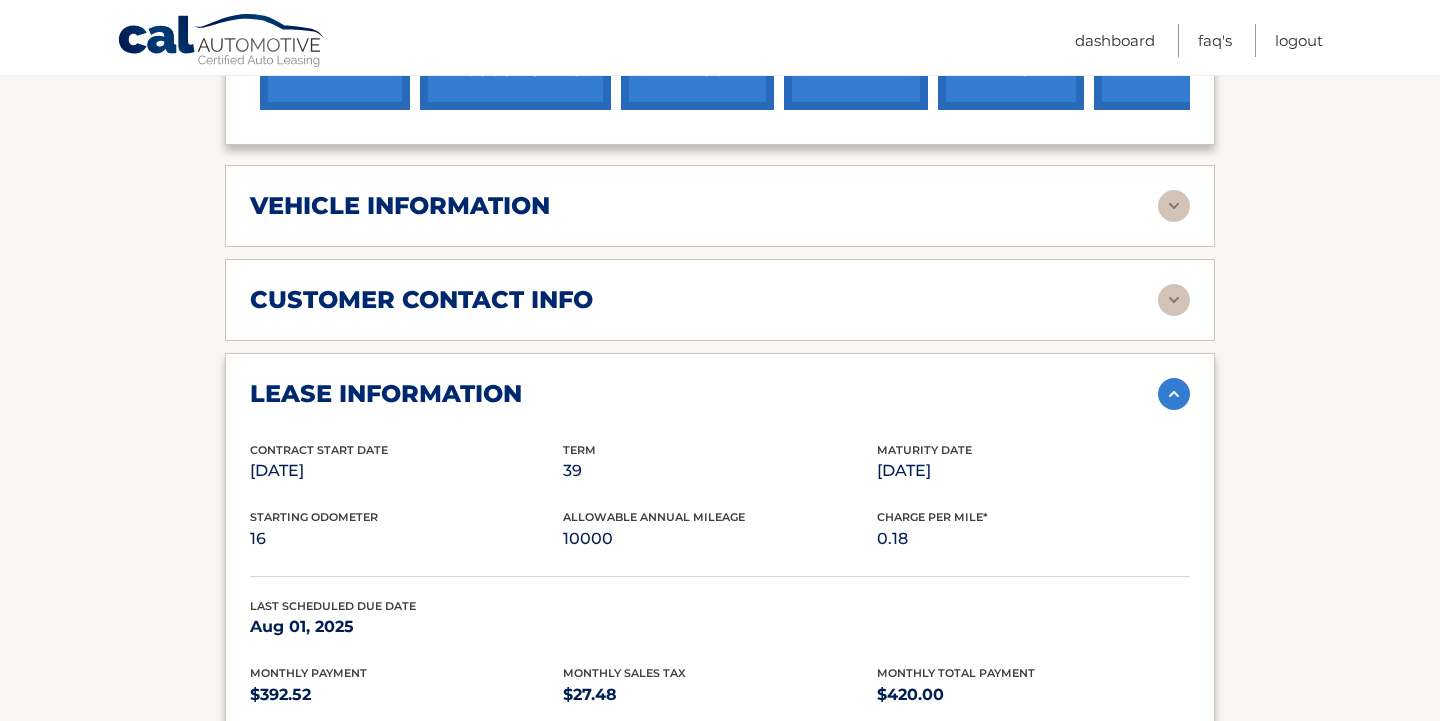 scroll, scrollTop: 914, scrollLeft: 0, axis: vertical 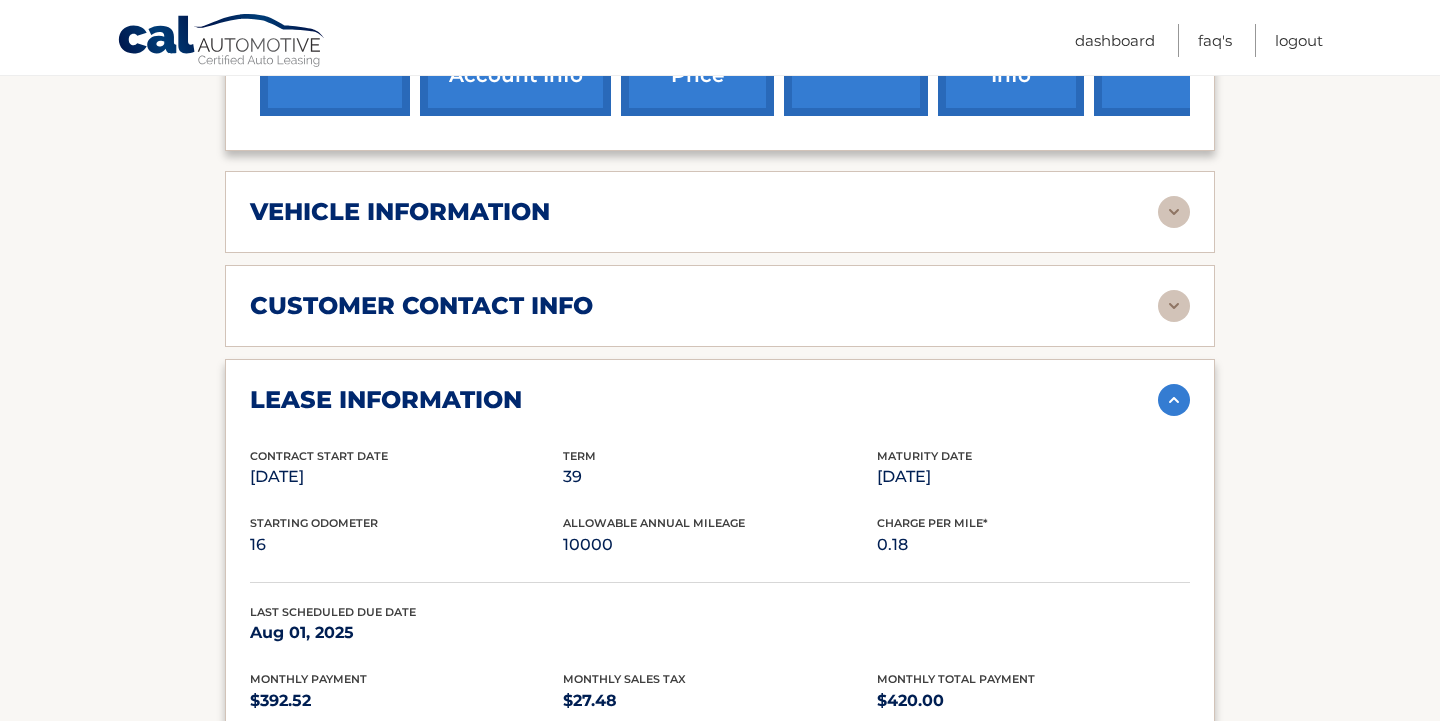 click on "customer contact info" at bounding box center [421, 306] 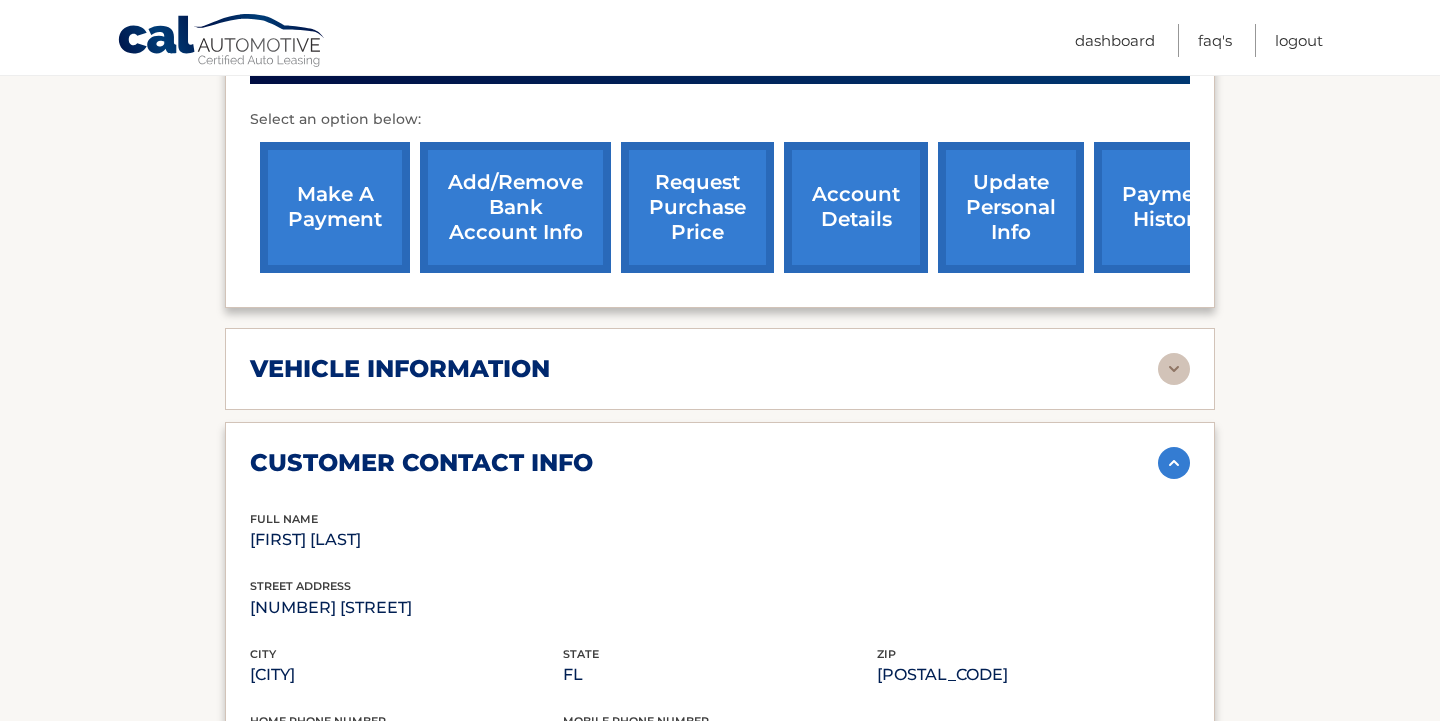 scroll, scrollTop: 756, scrollLeft: 0, axis: vertical 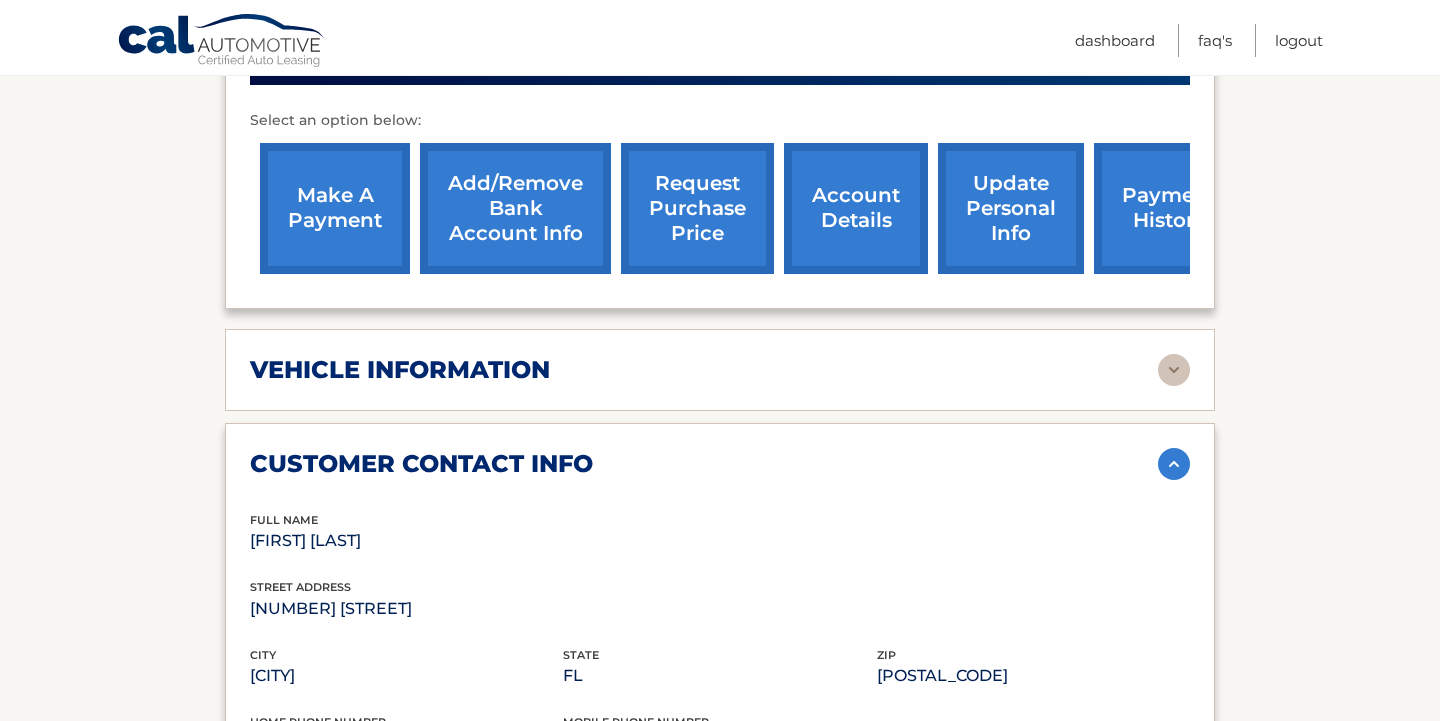 click on "vehicle information" at bounding box center (400, 370) 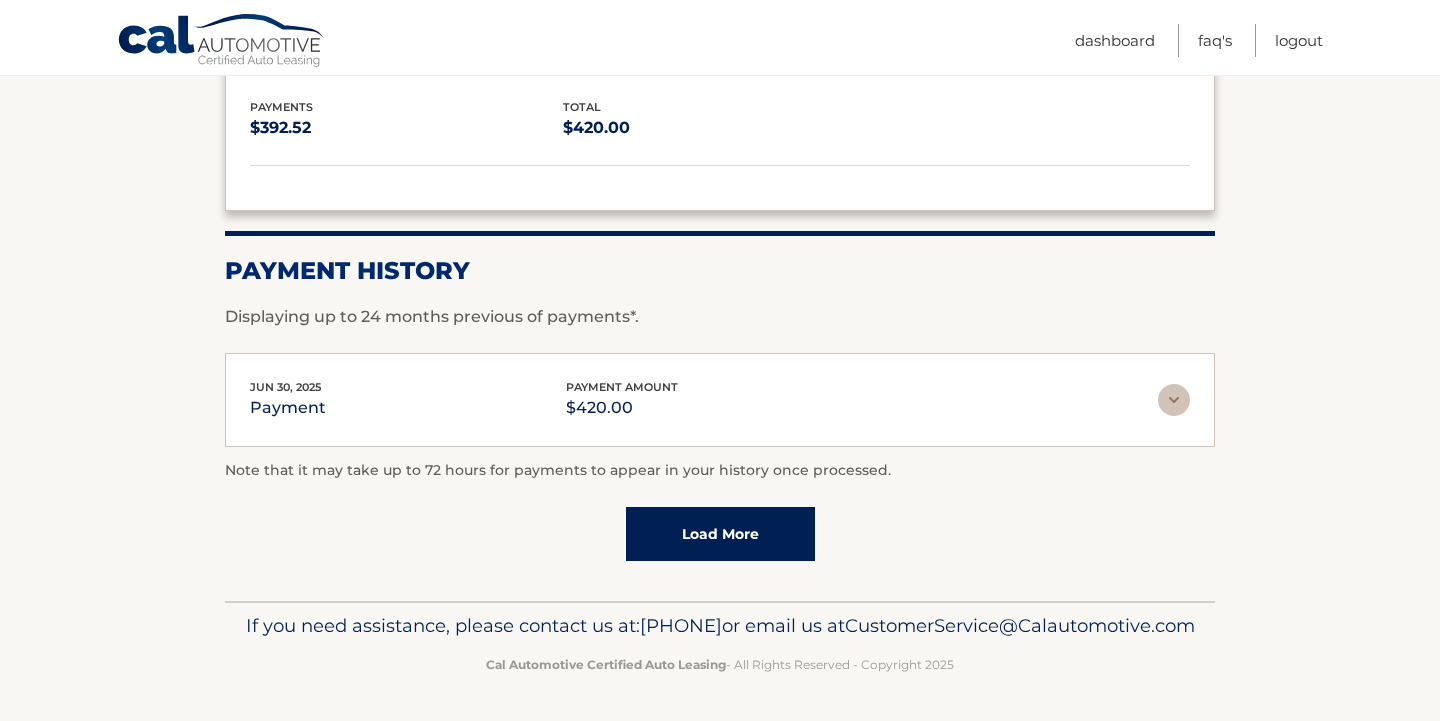 scroll, scrollTop: 3022, scrollLeft: 0, axis: vertical 